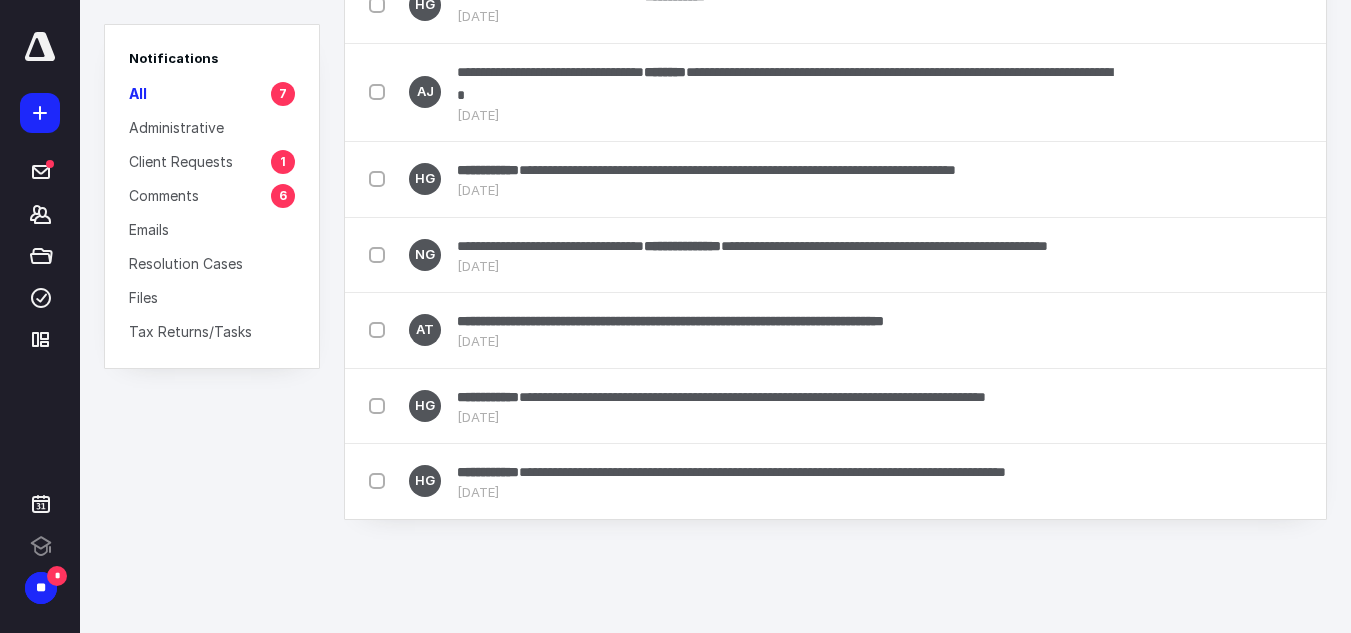 click on "Client Requests" at bounding box center (181, 161) 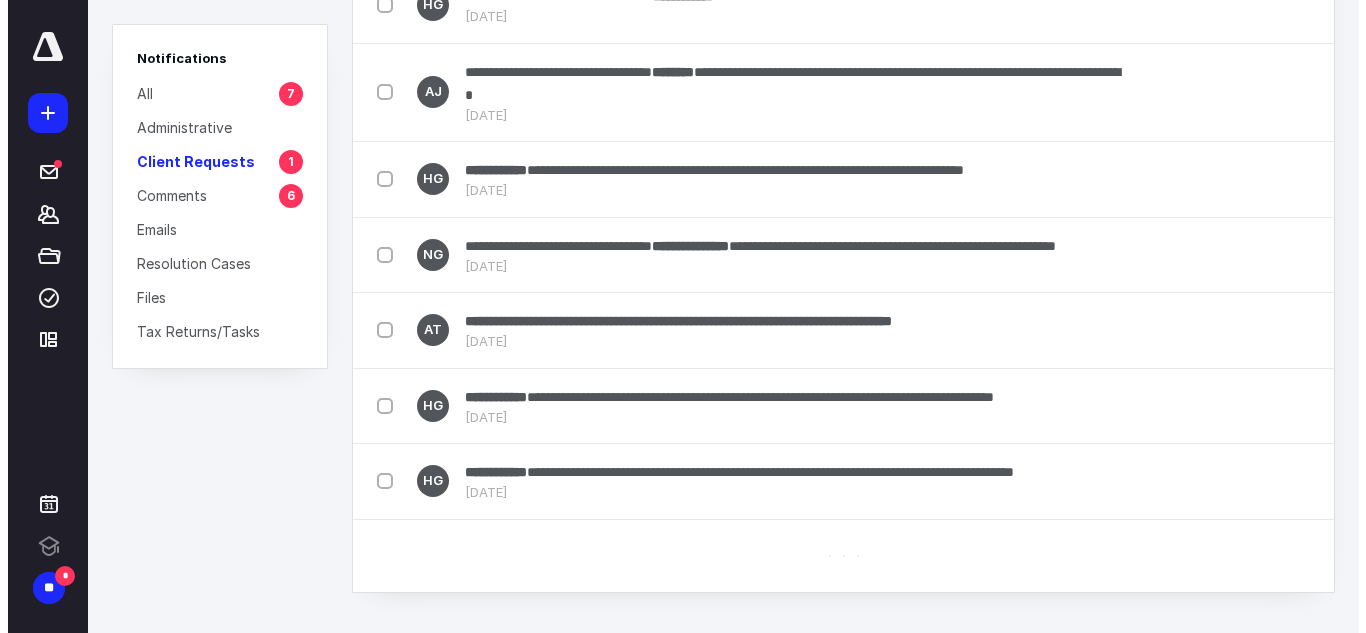 scroll, scrollTop: 0, scrollLeft: 0, axis: both 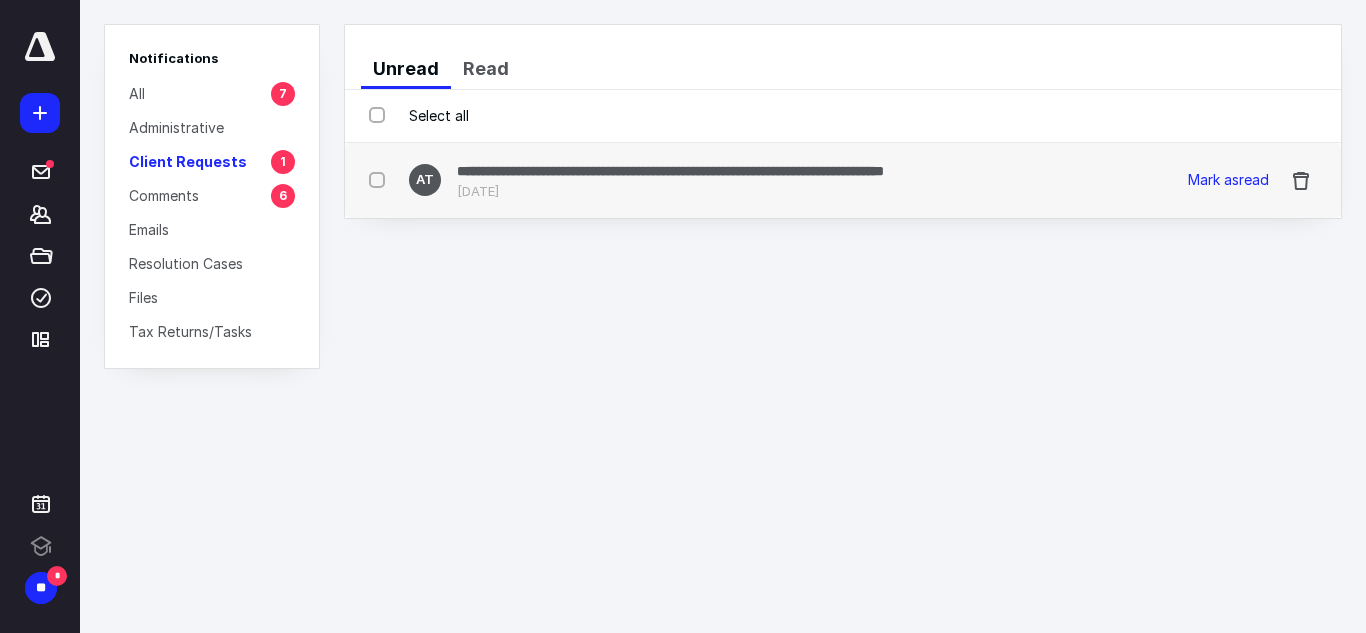 click on "**********" at bounding box center (670, 170) 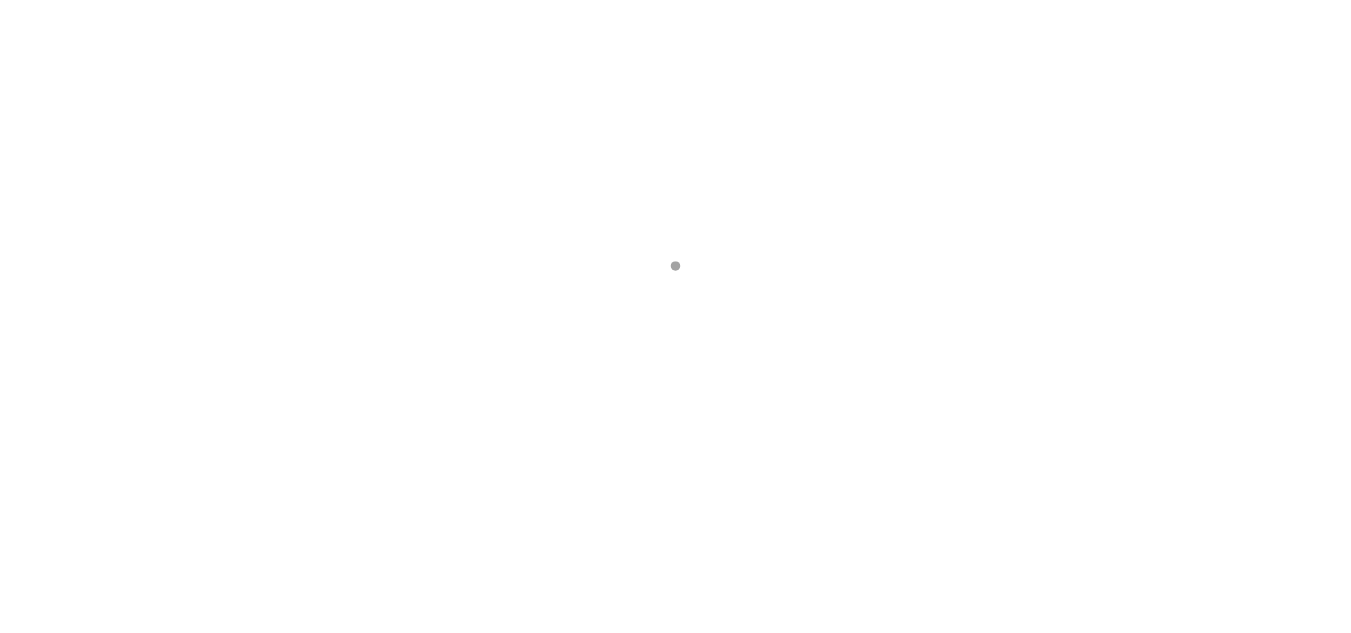 scroll, scrollTop: 0, scrollLeft: 0, axis: both 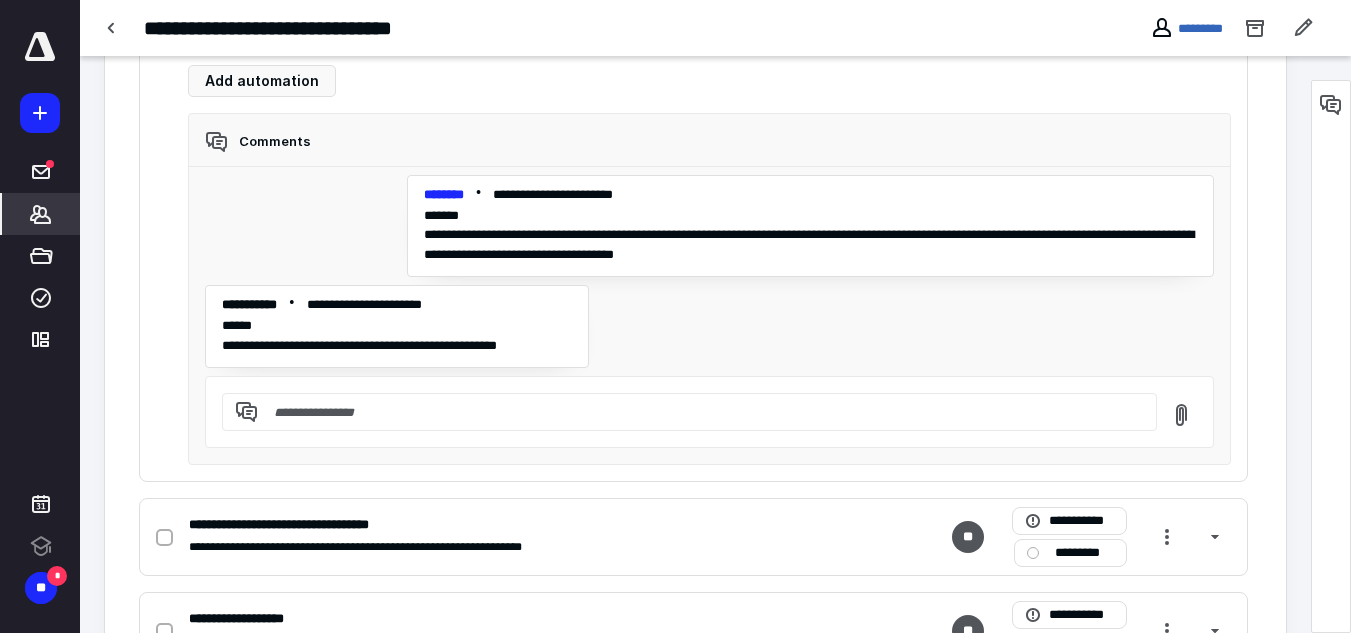 click 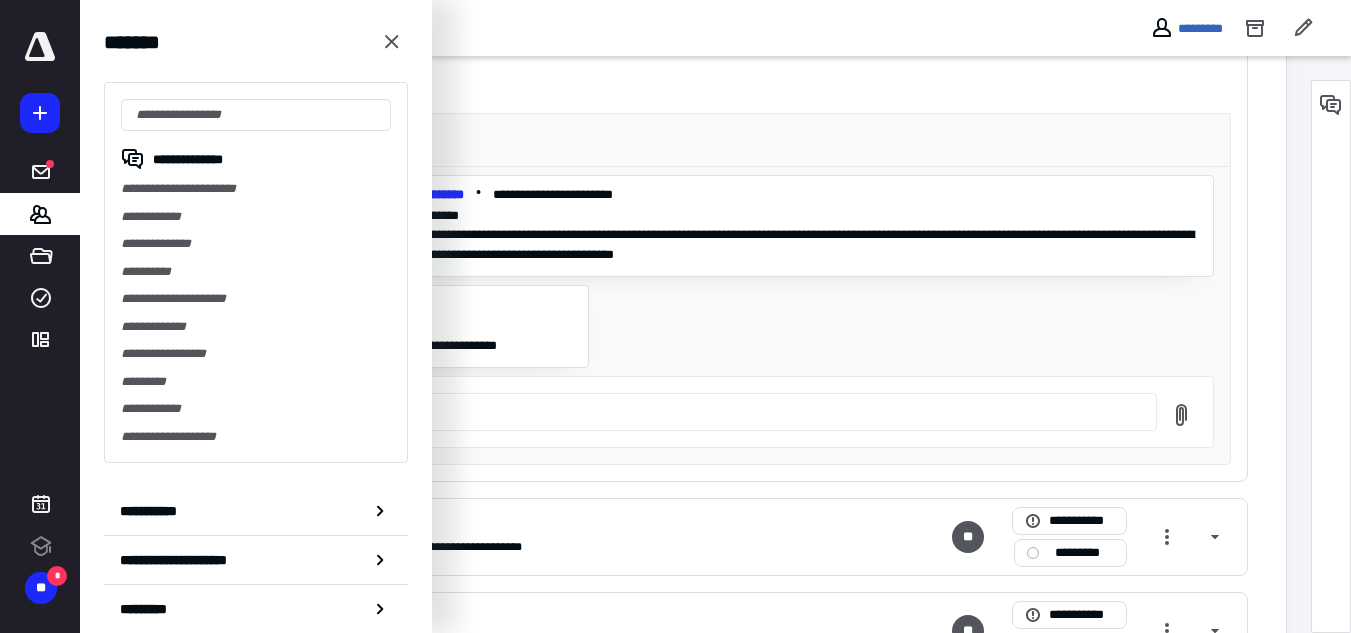 click on "**********" at bounding box center [709, 272] 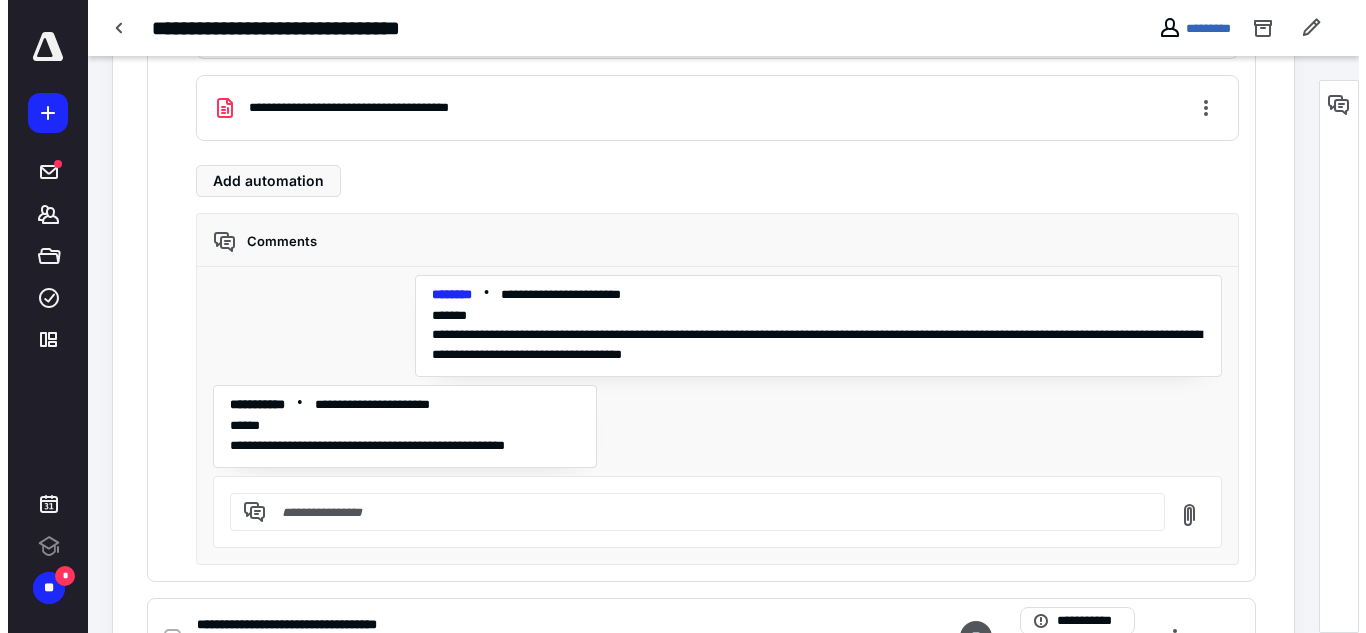 scroll, scrollTop: 1900, scrollLeft: 0, axis: vertical 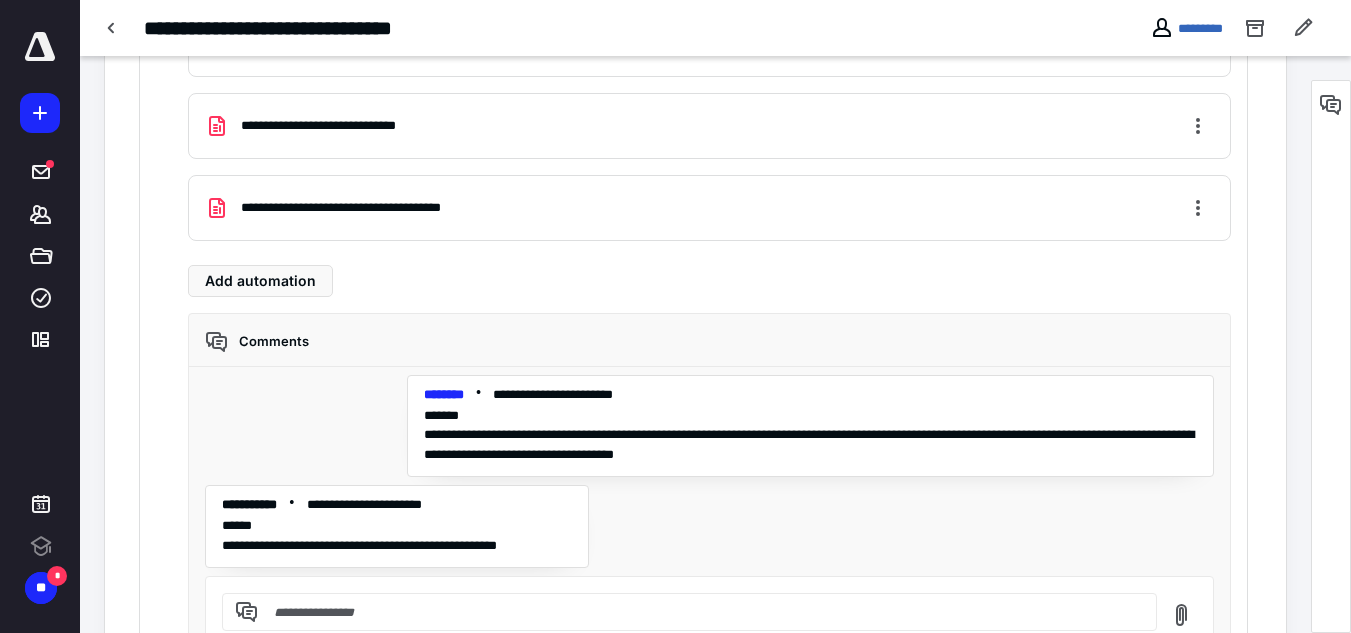 click on "**********" at bounding box center (375, 208) 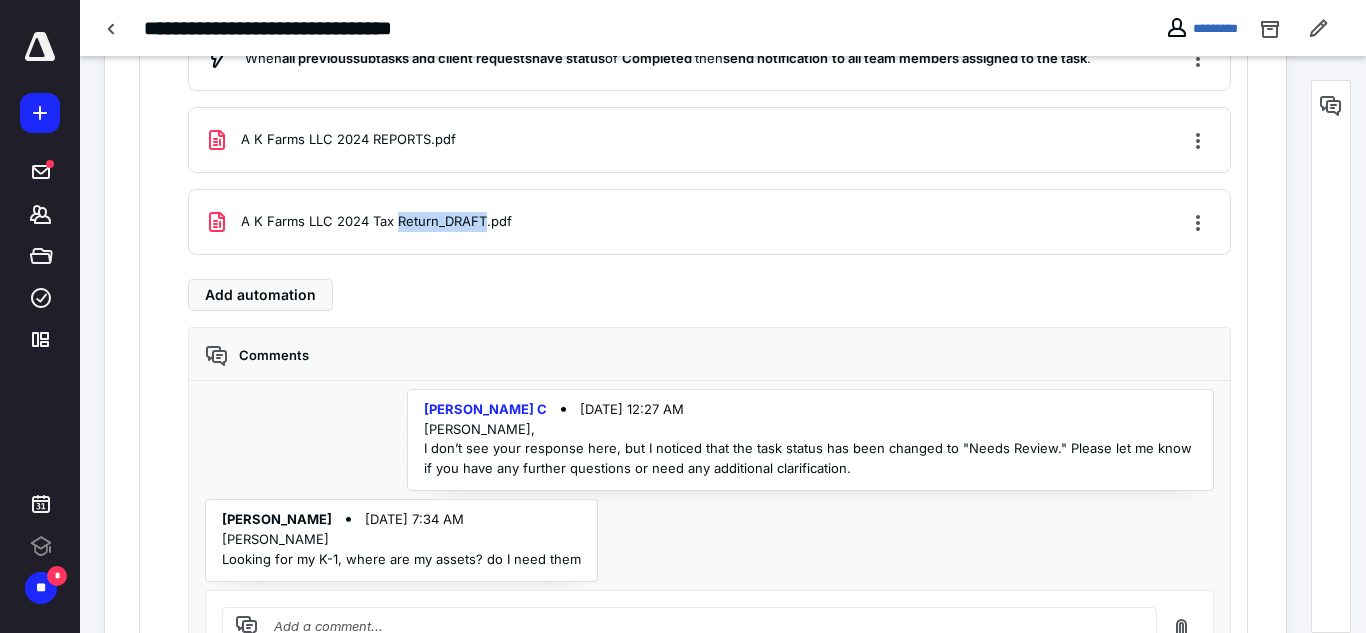 click on "**********" at bounding box center (675, -343) 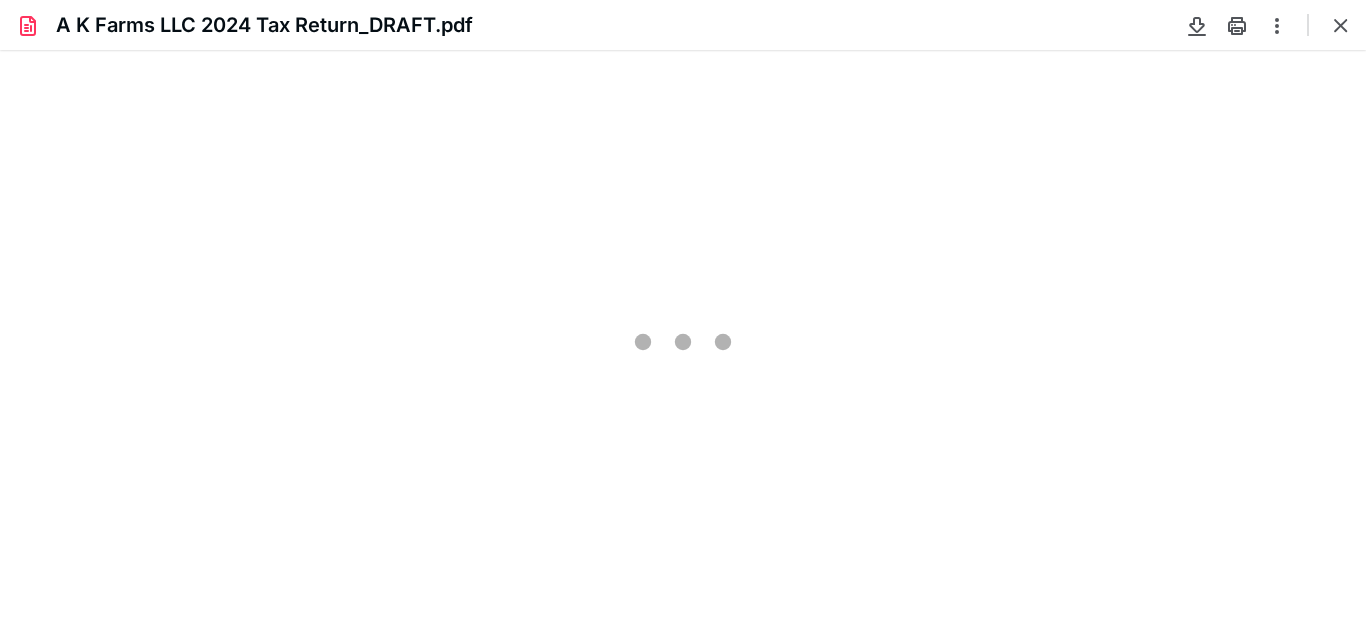 scroll, scrollTop: 0, scrollLeft: 0, axis: both 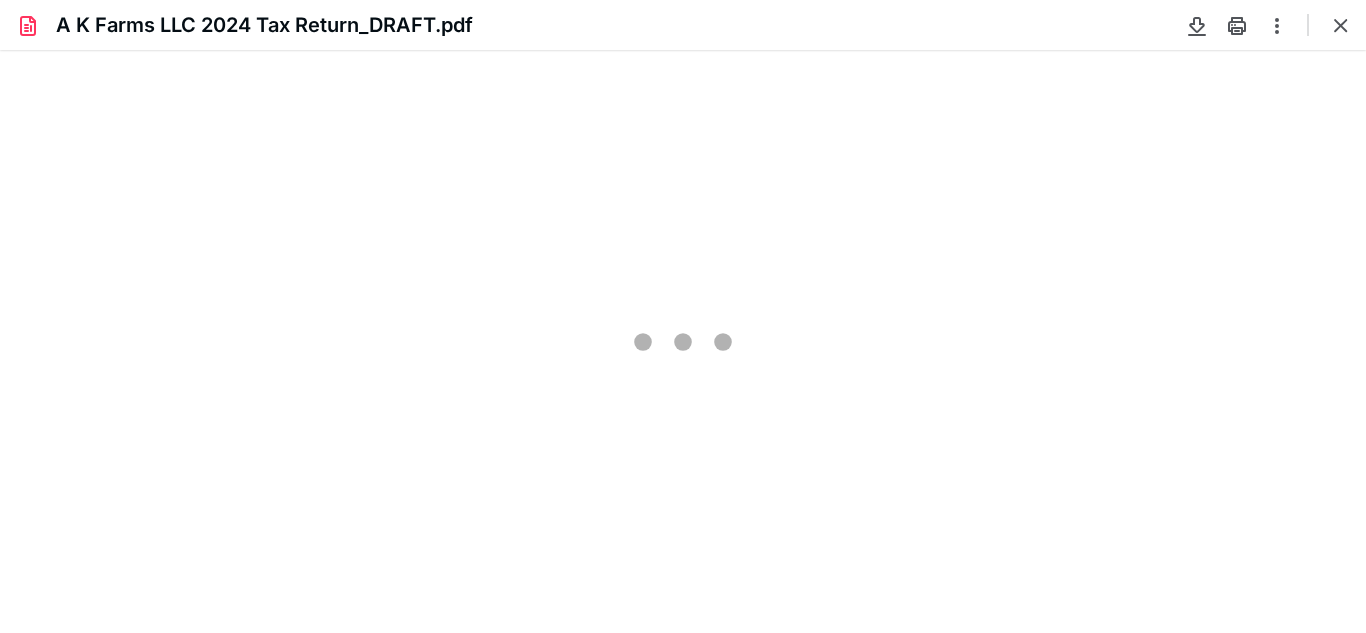 type on "219" 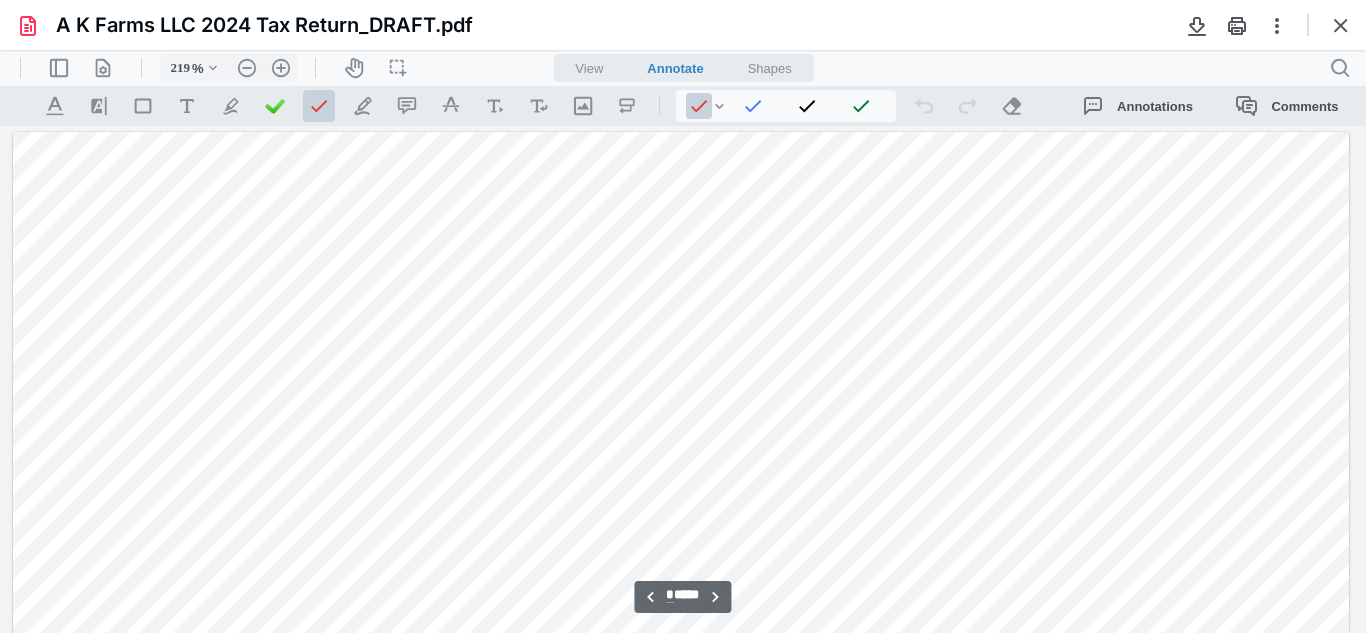 scroll, scrollTop: 10985, scrollLeft: 0, axis: vertical 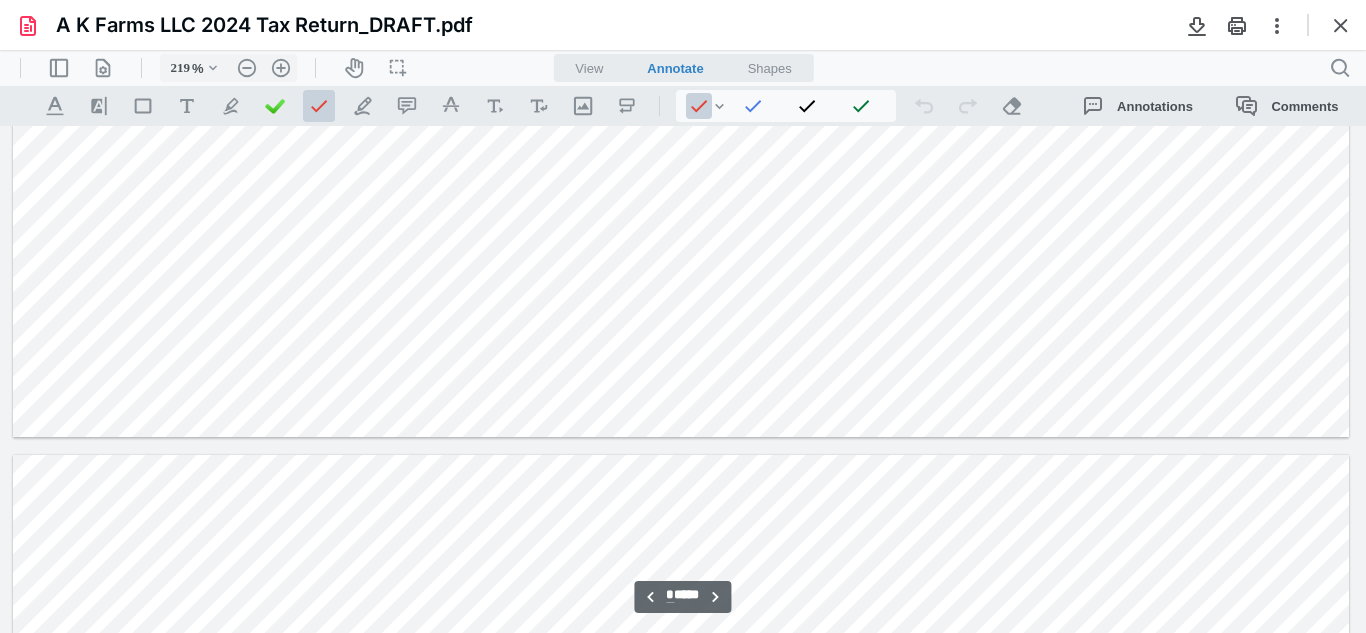 type on "*" 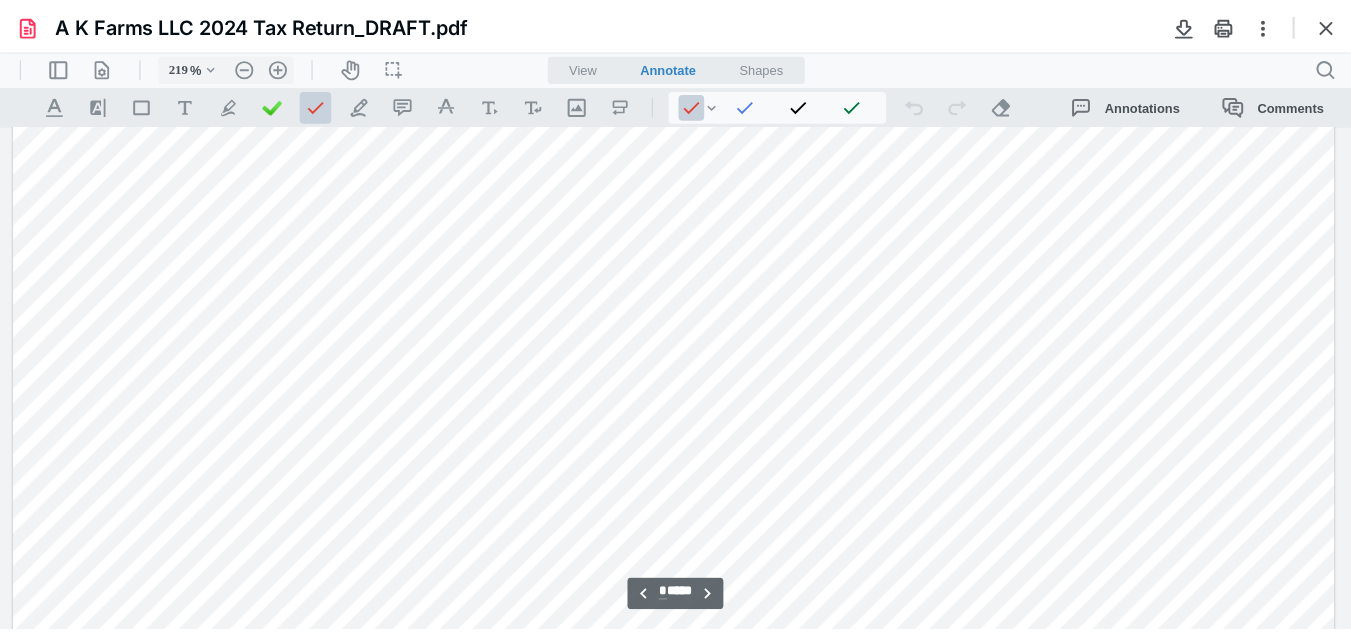 scroll, scrollTop: 14785, scrollLeft: 0, axis: vertical 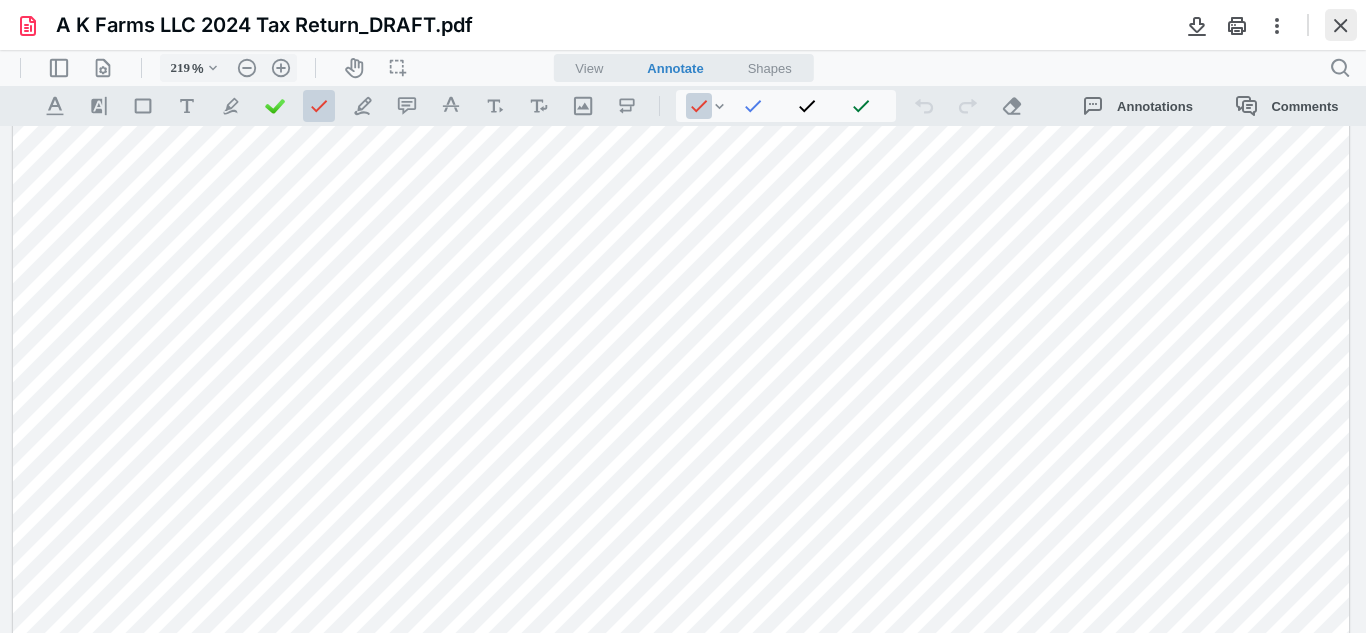 click at bounding box center (1341, 25) 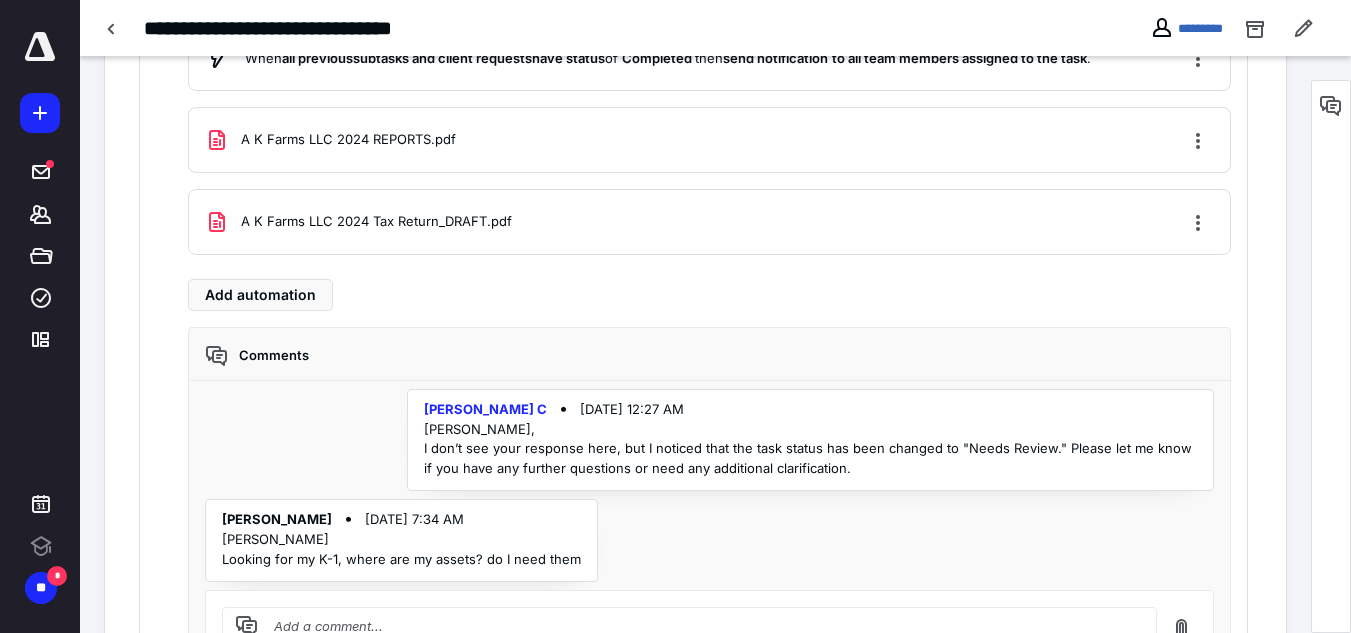 click at bounding box center (701, 626) 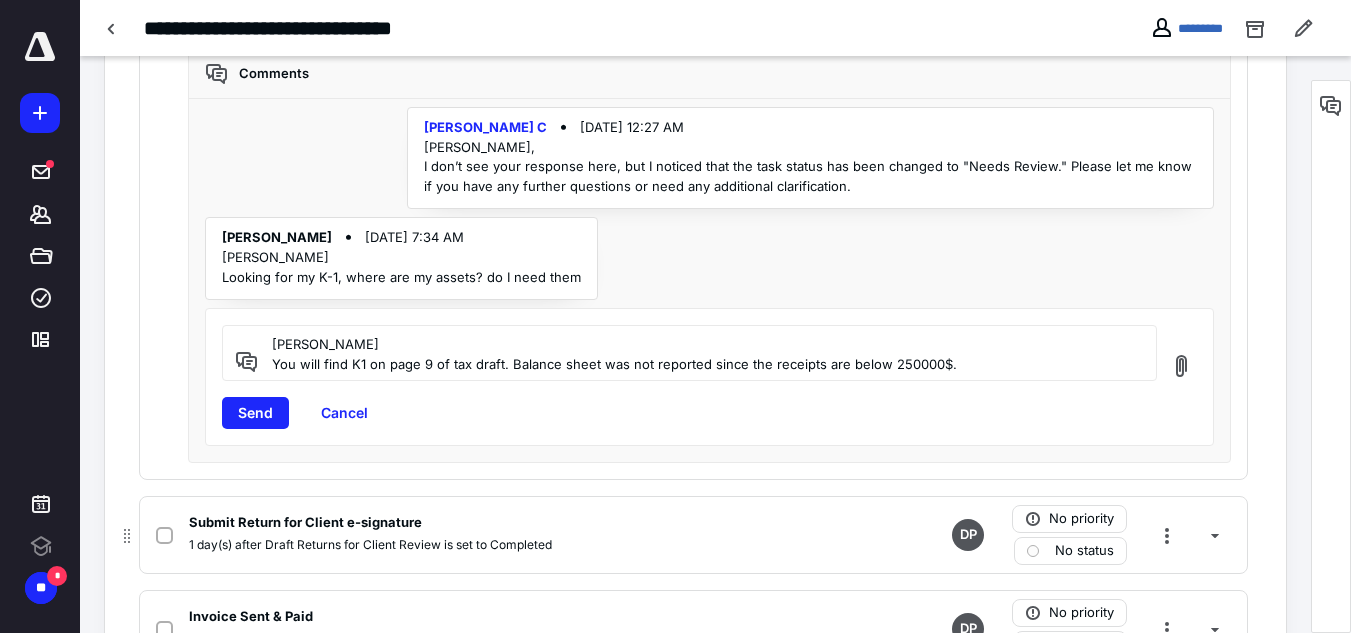 scroll, scrollTop: 2221, scrollLeft: 0, axis: vertical 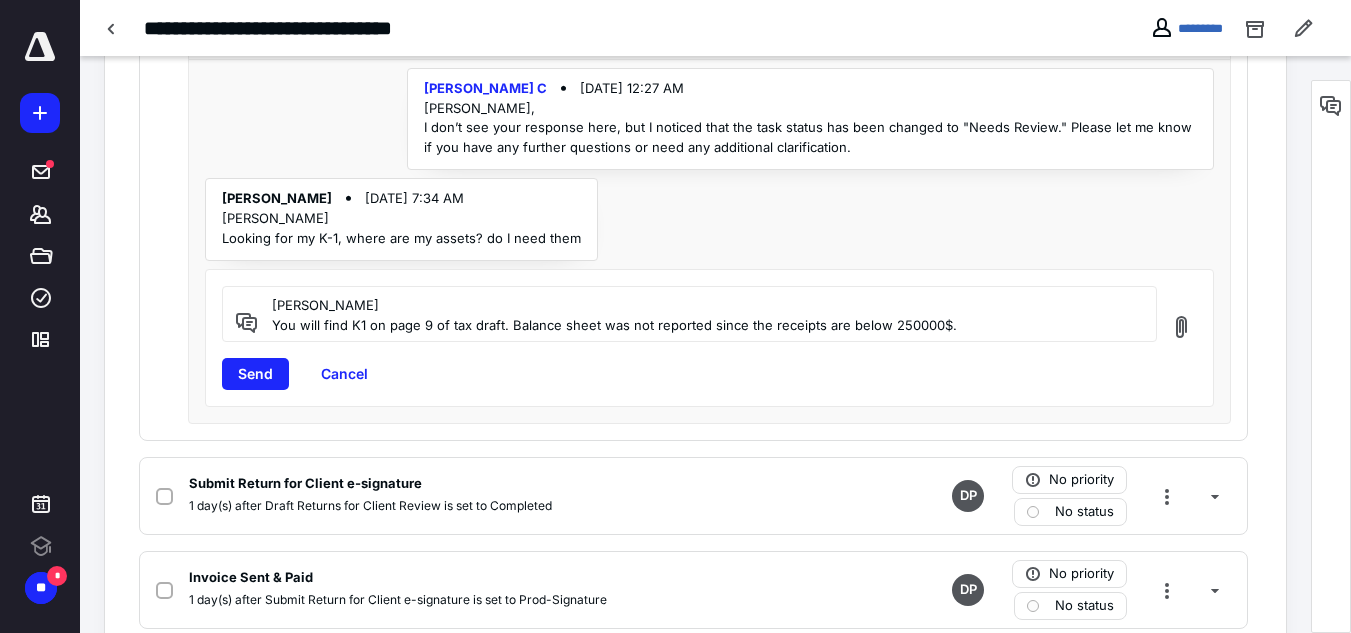 drag, startPoint x: 276, startPoint y: 308, endPoint x: 948, endPoint y: 321, distance: 672.12573 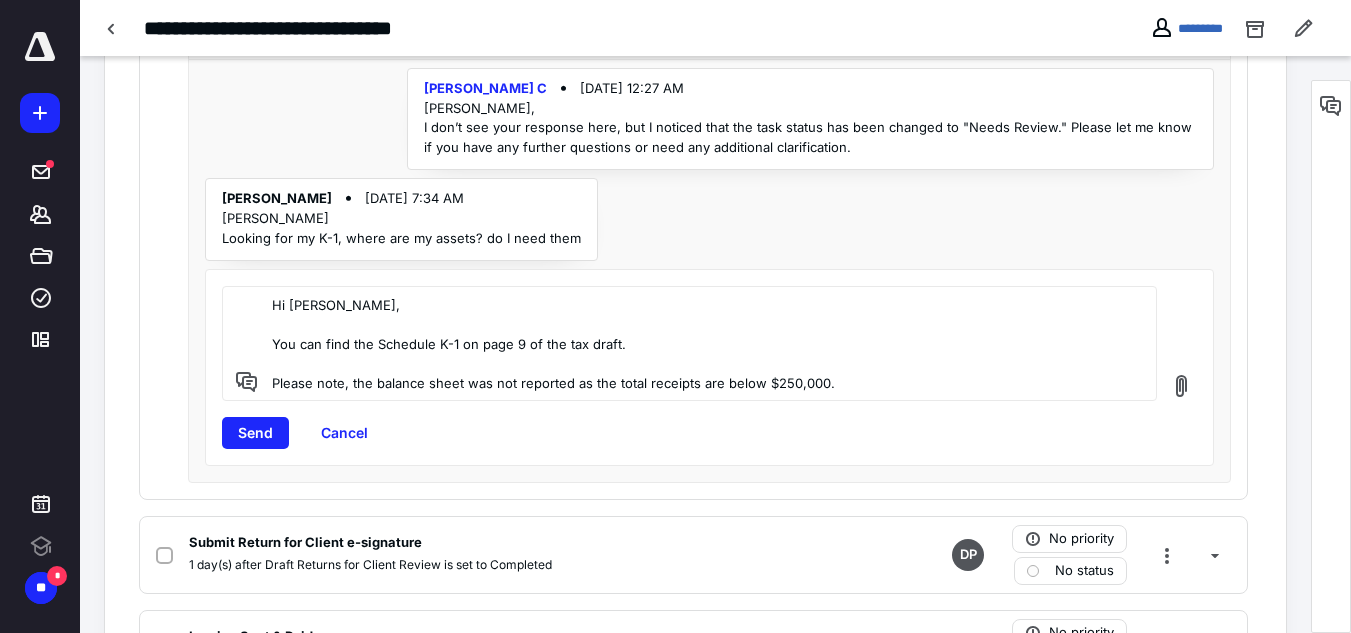 click on "Hi [PERSON_NAME],
You can find the Schedule K-1 on page 9 of the tax draft.
Please note, the balance sheet was not reported as the total receipts are below $250,000." at bounding box center [701, 343] 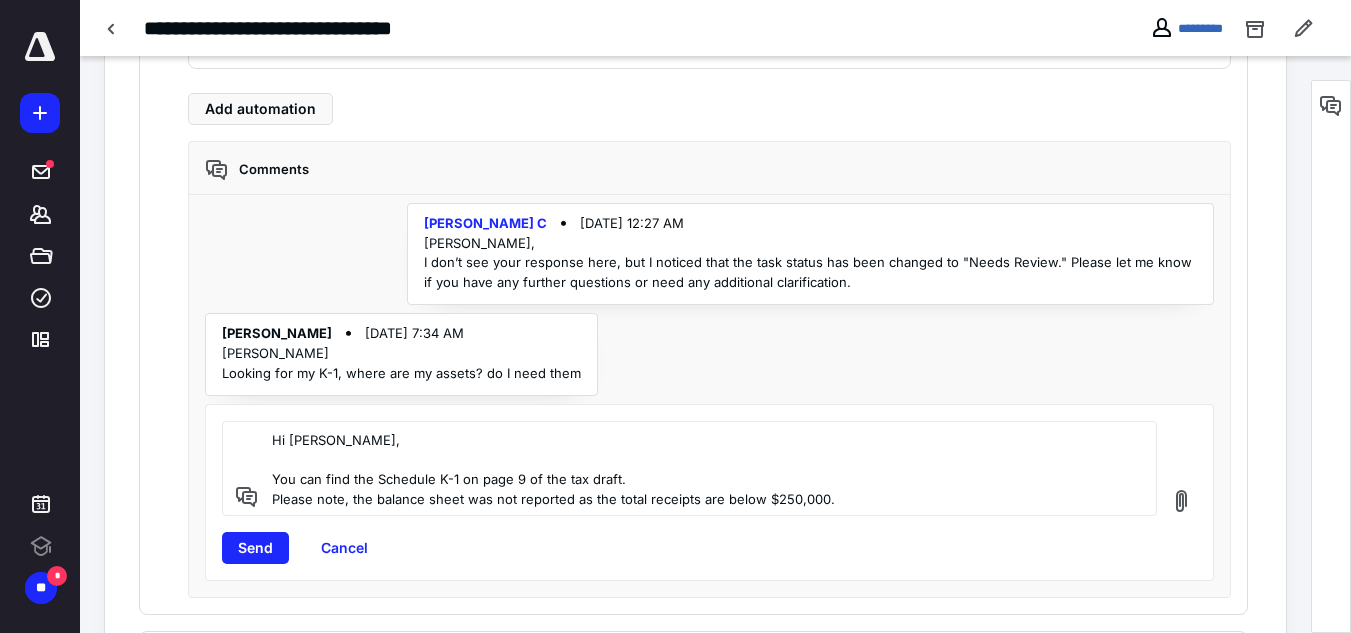 scroll, scrollTop: 2121, scrollLeft: 0, axis: vertical 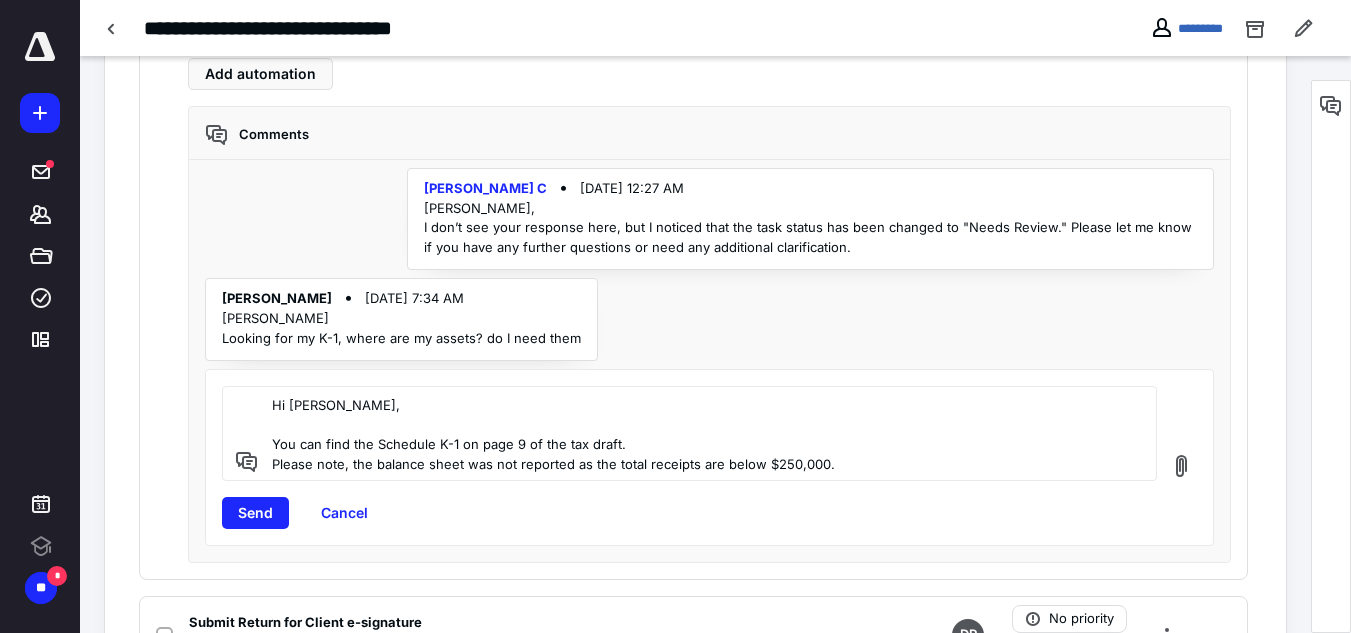 click on "Hi [PERSON_NAME],
You can find the Schedule K-1 on page 9 of the tax draft.
Please note, the balance sheet was not reported as the total receipts are below $250,000." at bounding box center (701, 433) 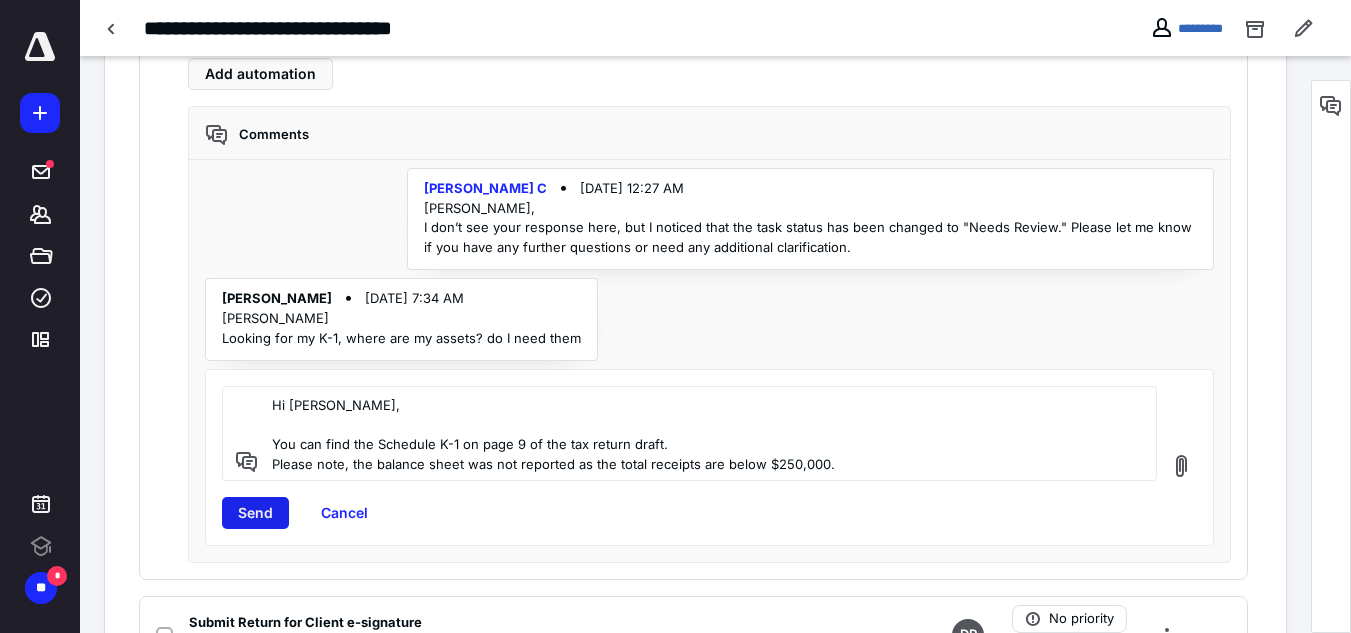 type on "Hi [PERSON_NAME],
You can find the Schedule K-1 on page 9 of the tax return draft.
Please note, the balance sheet was not reported as the total receipts are below $250,000." 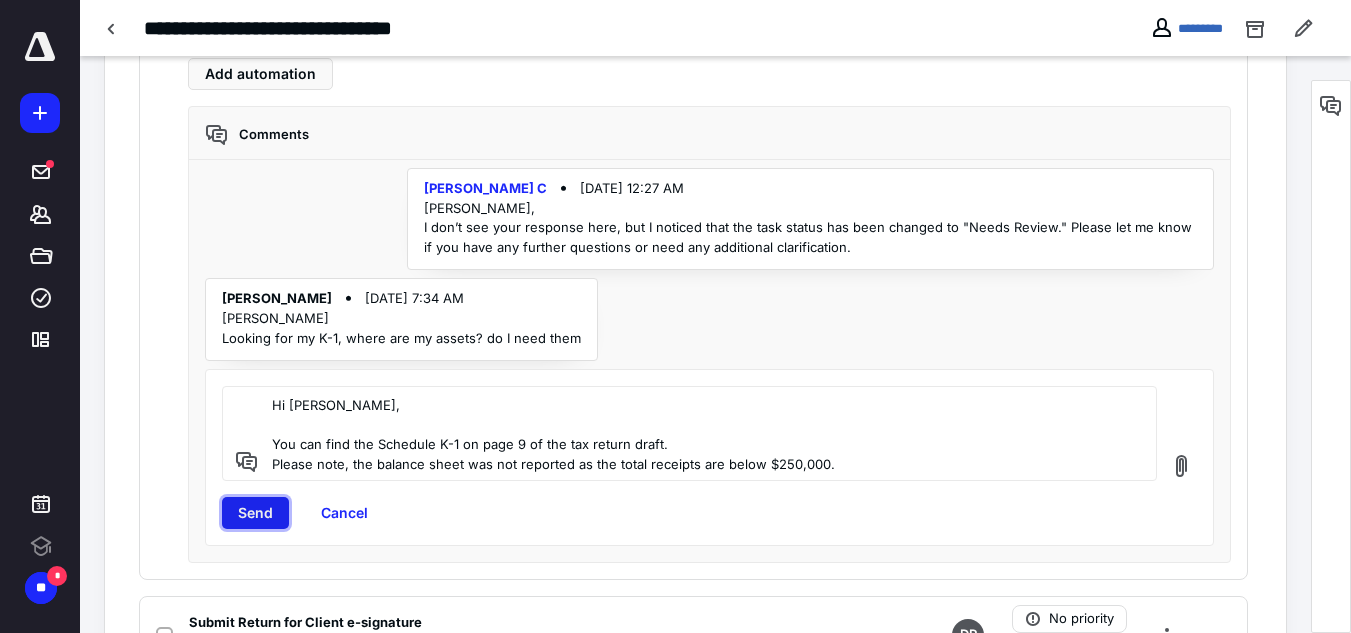 click on "Send" at bounding box center (255, 513) 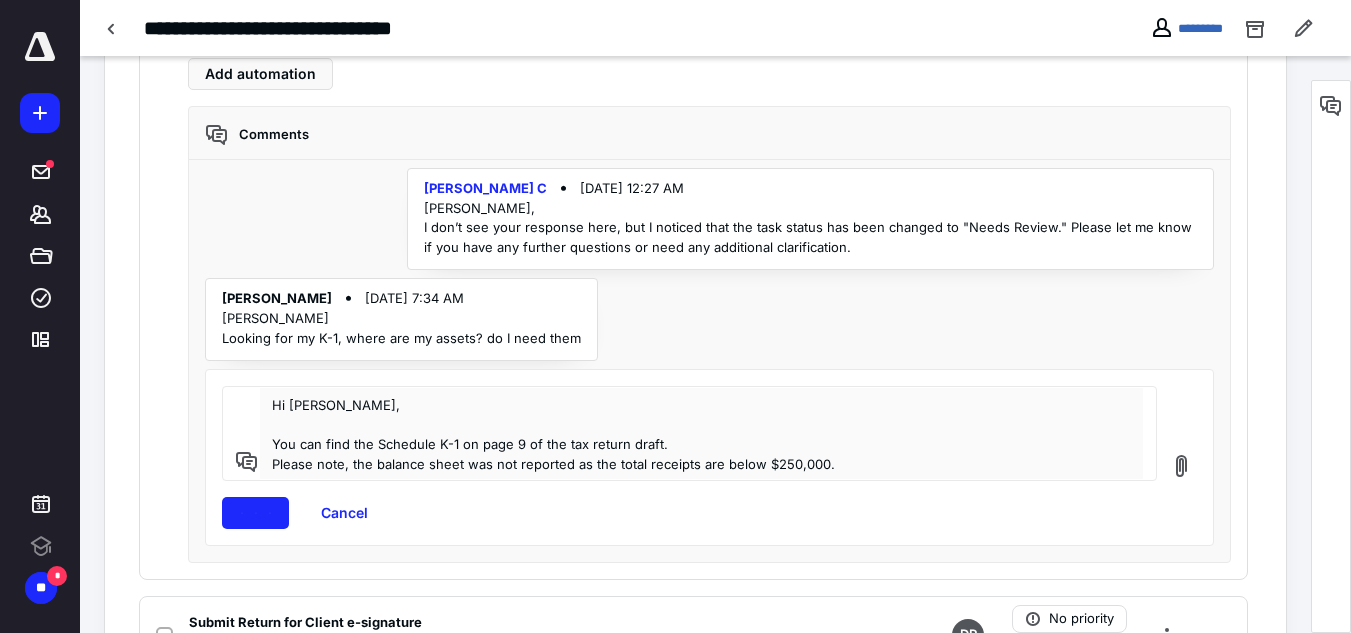 type 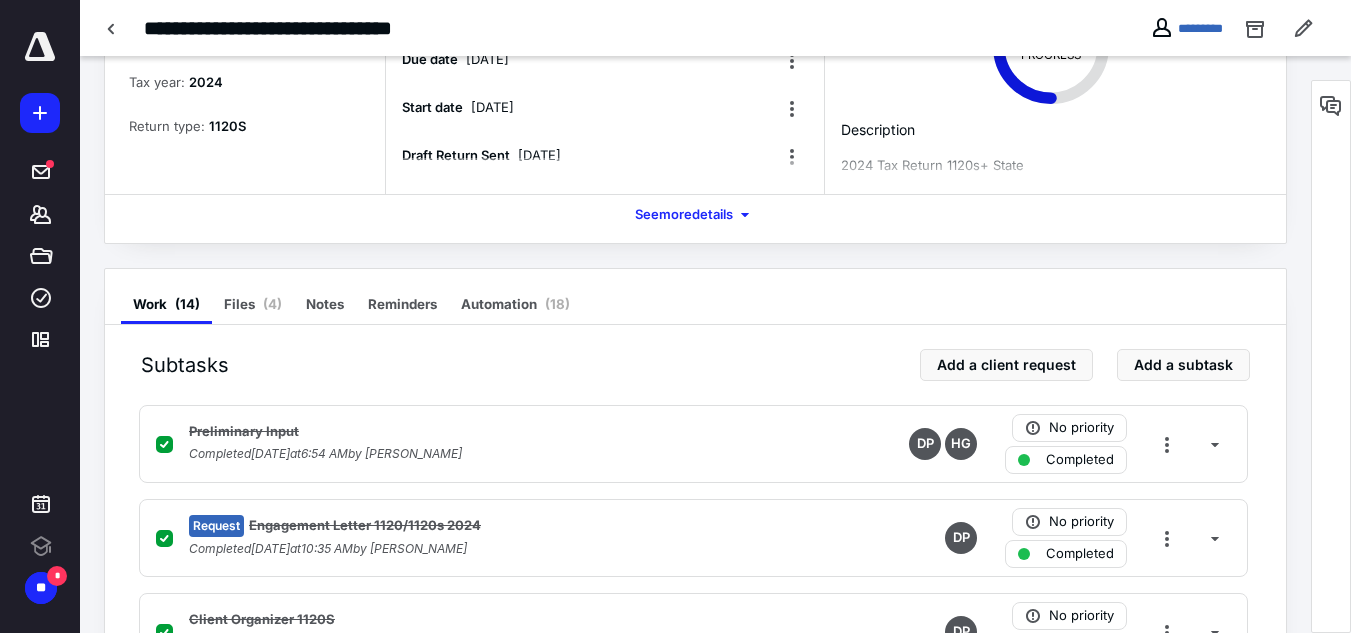 scroll, scrollTop: 0, scrollLeft: 0, axis: both 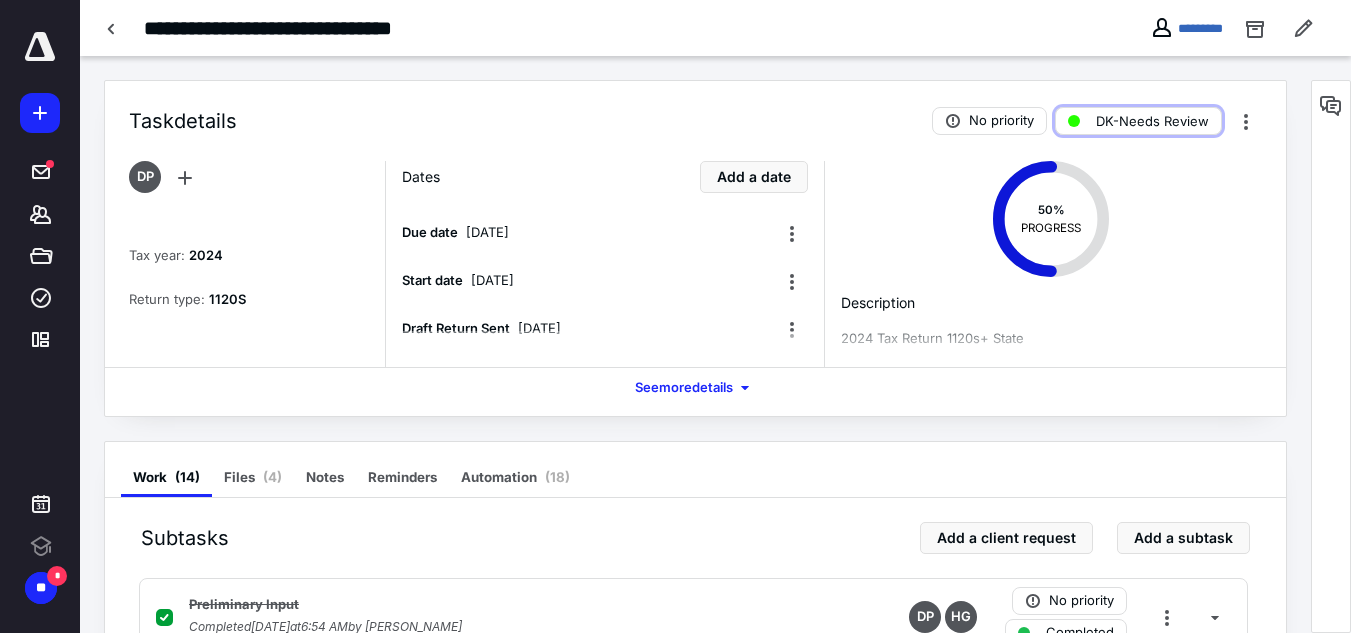 click on "DK-Needs Review" at bounding box center [1152, 121] 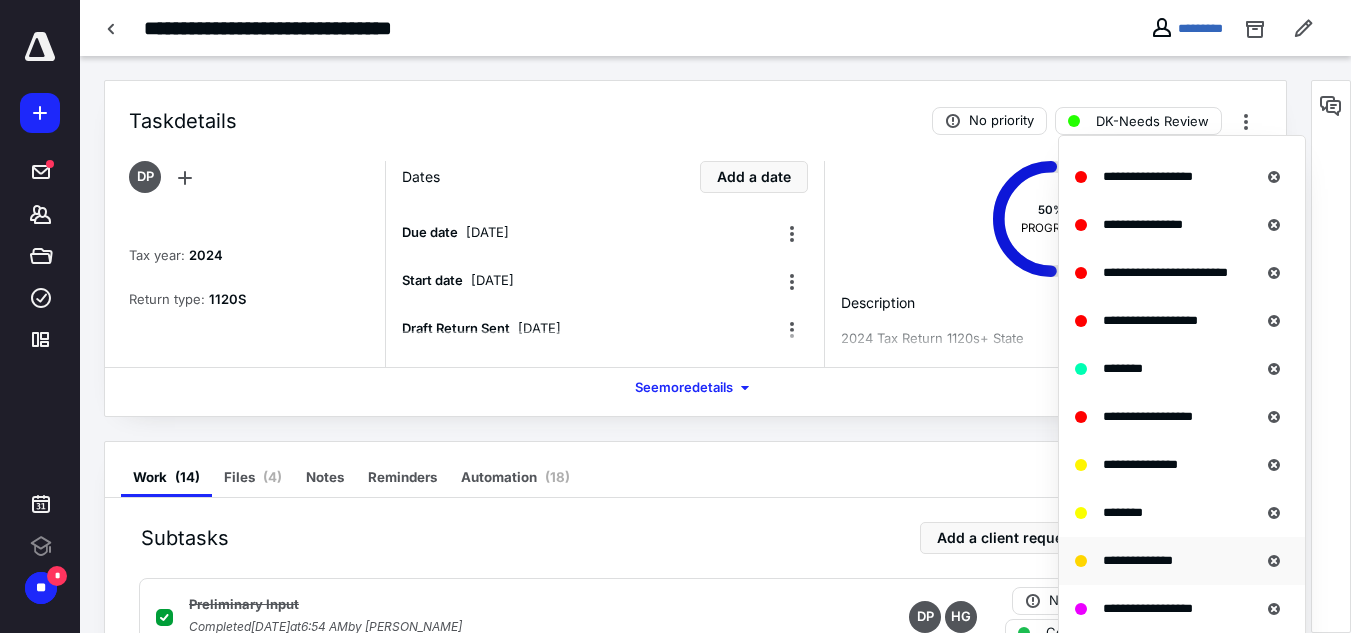 scroll, scrollTop: 809, scrollLeft: 0, axis: vertical 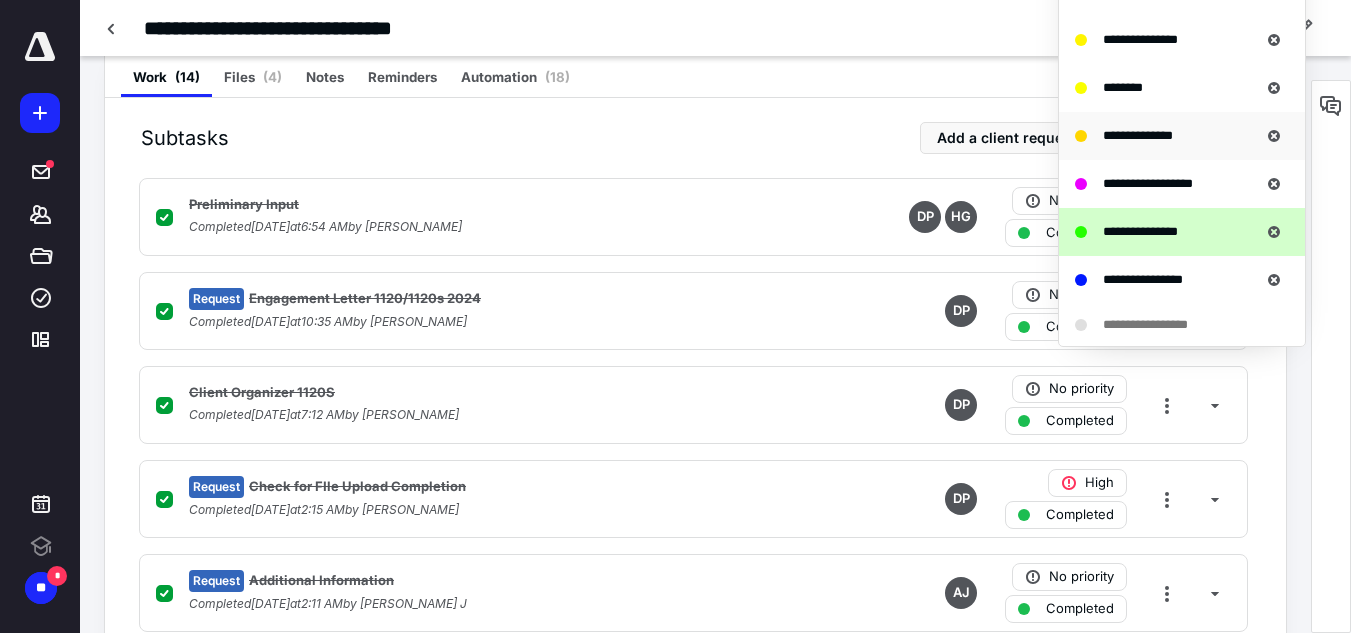 click on "**********" at bounding box center (1138, 135) 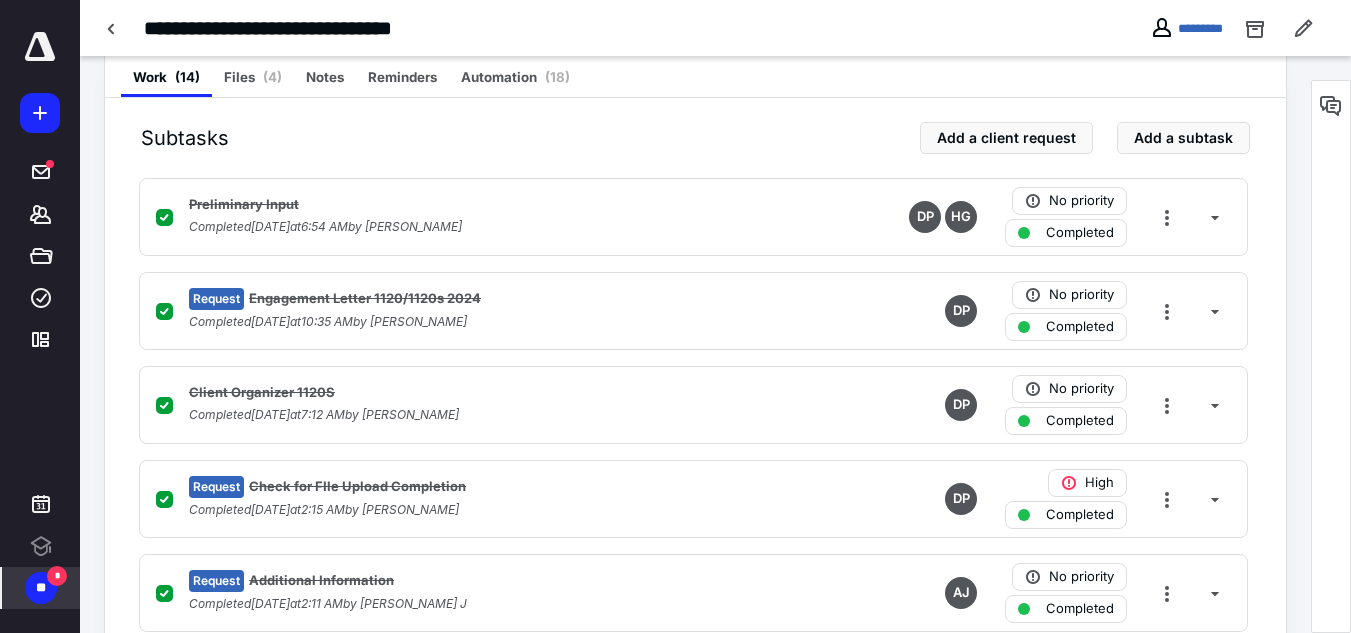 click on "**" at bounding box center (41, 588) 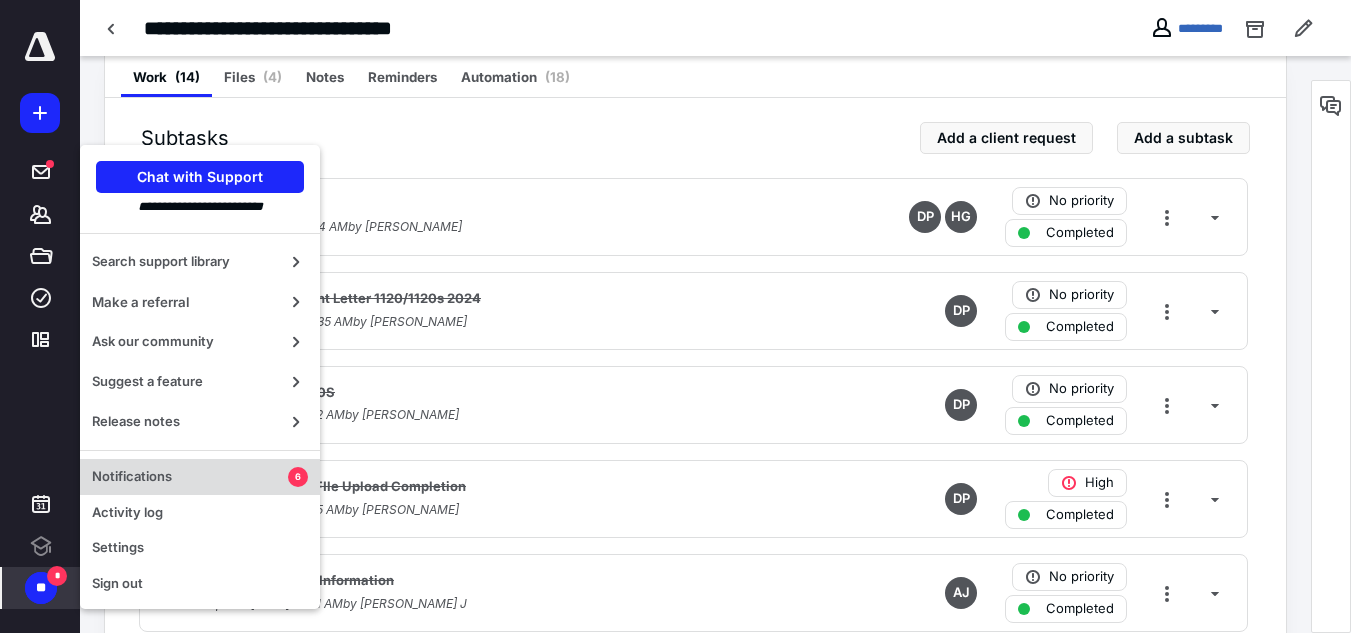 click on "Notifications" at bounding box center [190, 477] 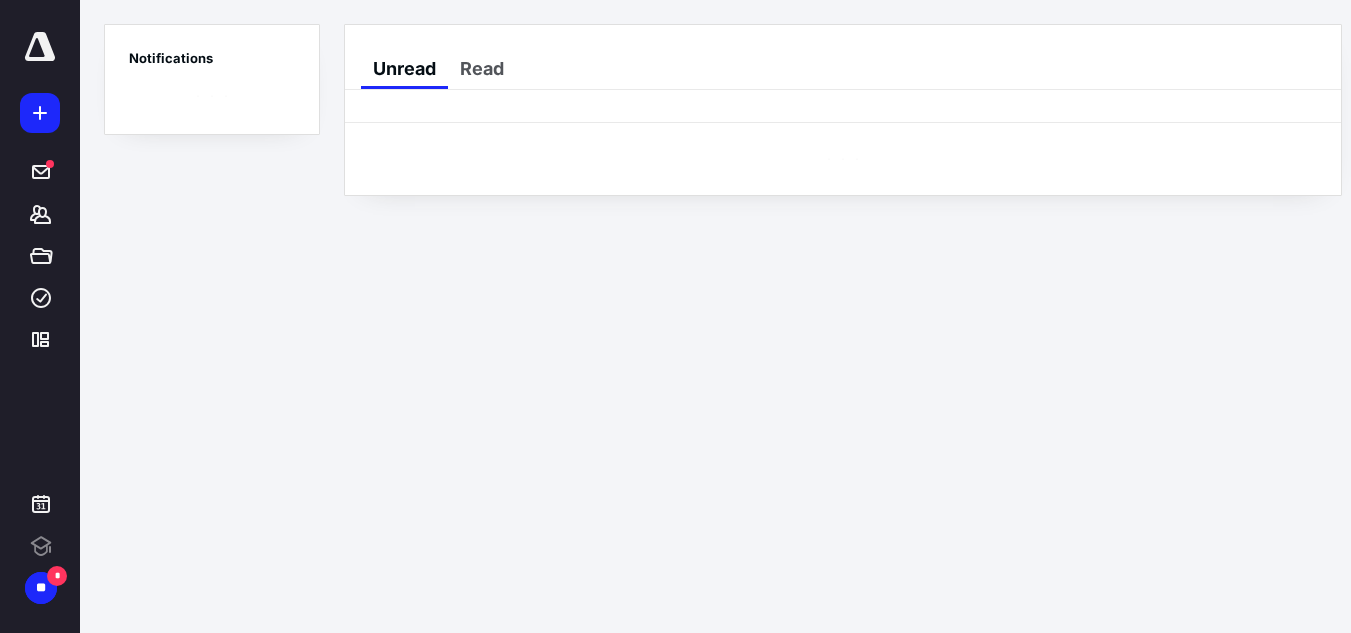 scroll, scrollTop: 0, scrollLeft: 0, axis: both 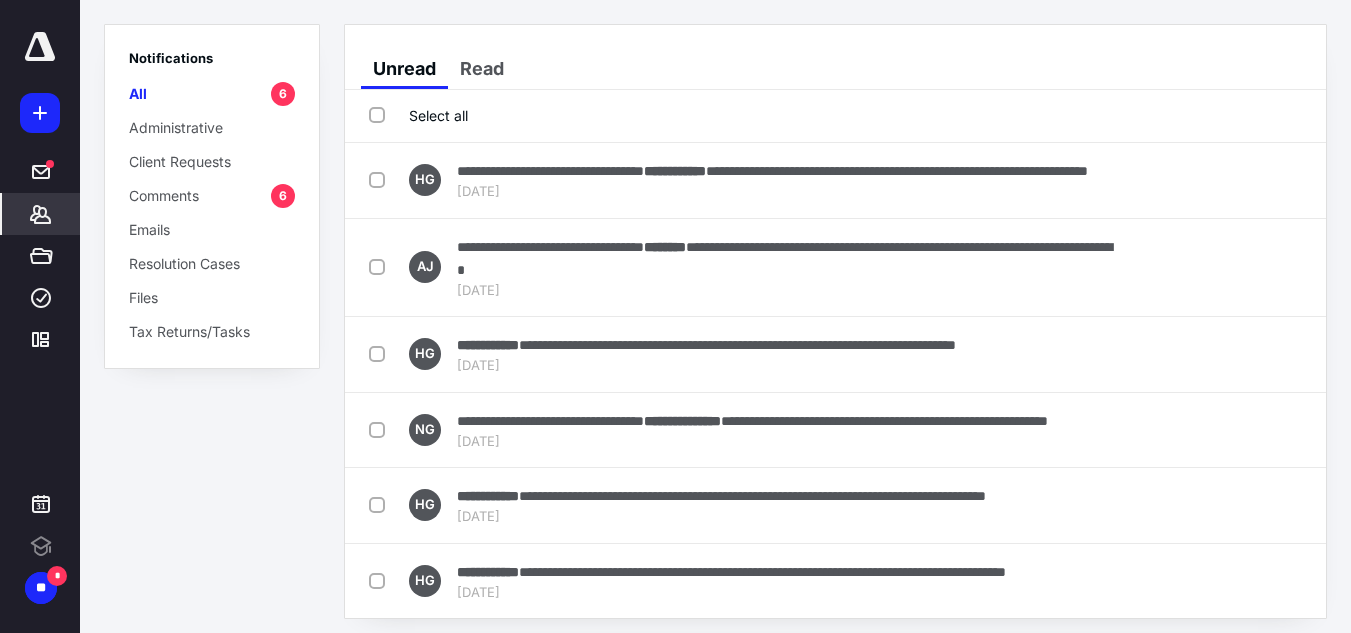 click 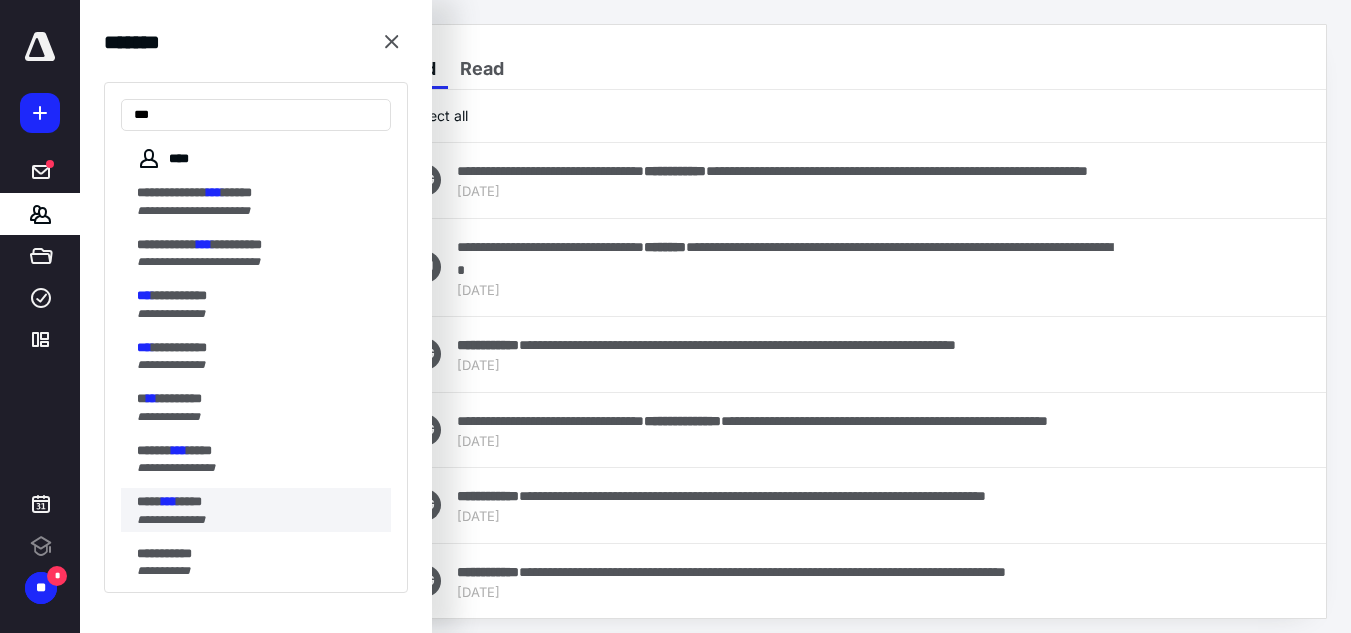 type on "***" 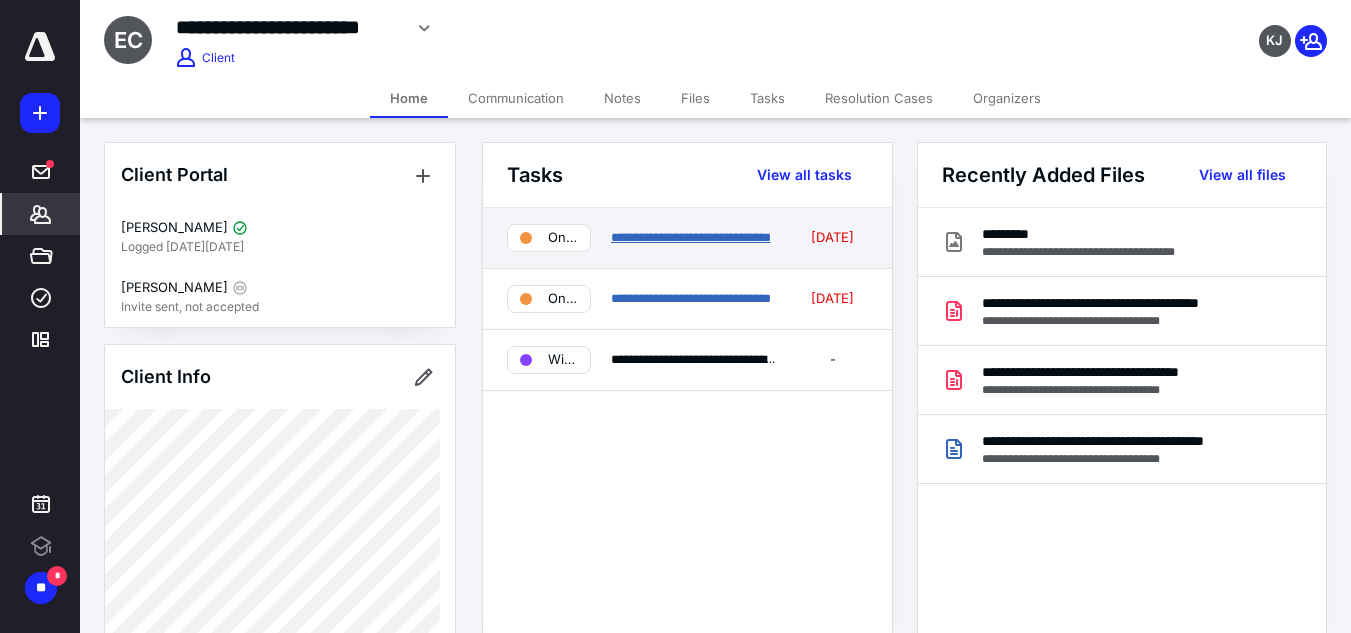 click on "**********" at bounding box center [691, 237] 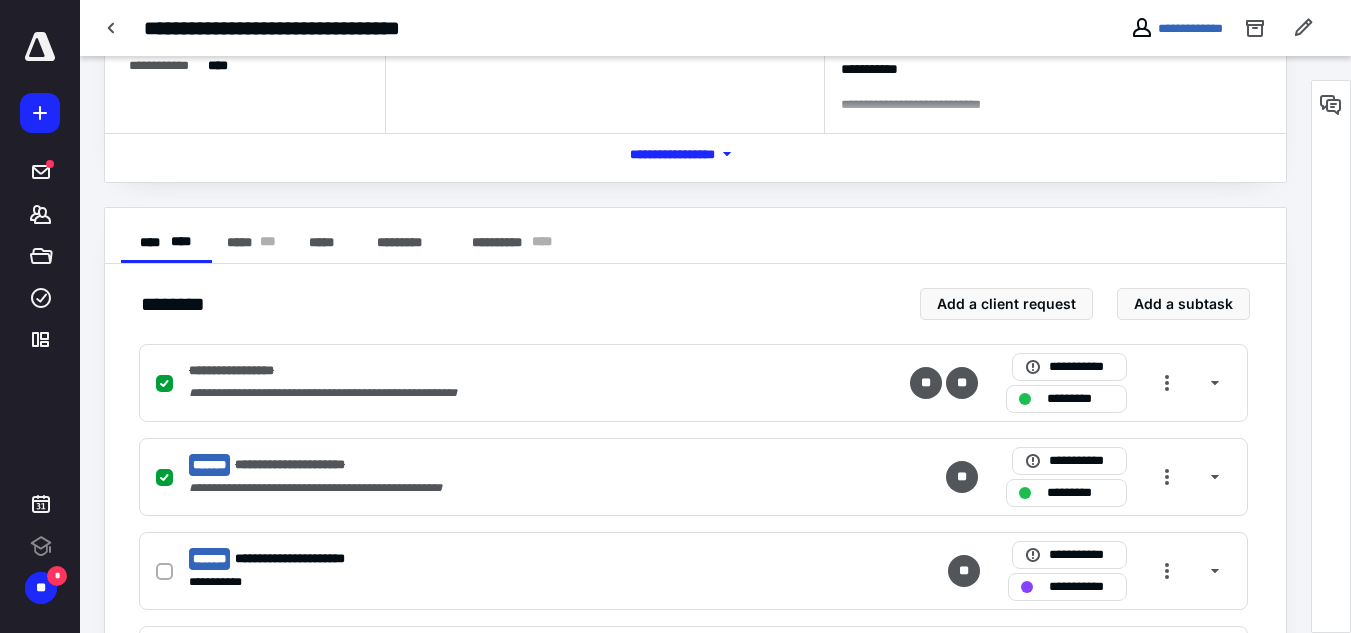 scroll, scrollTop: 300, scrollLeft: 0, axis: vertical 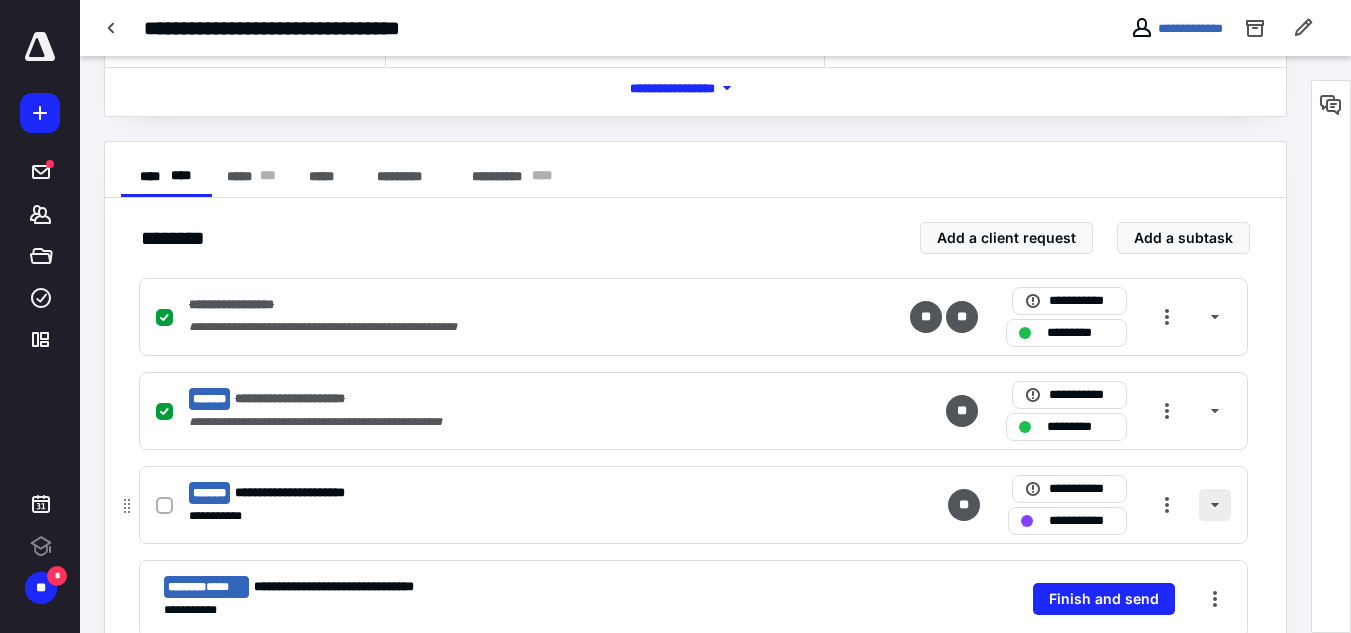 click at bounding box center (1215, 505) 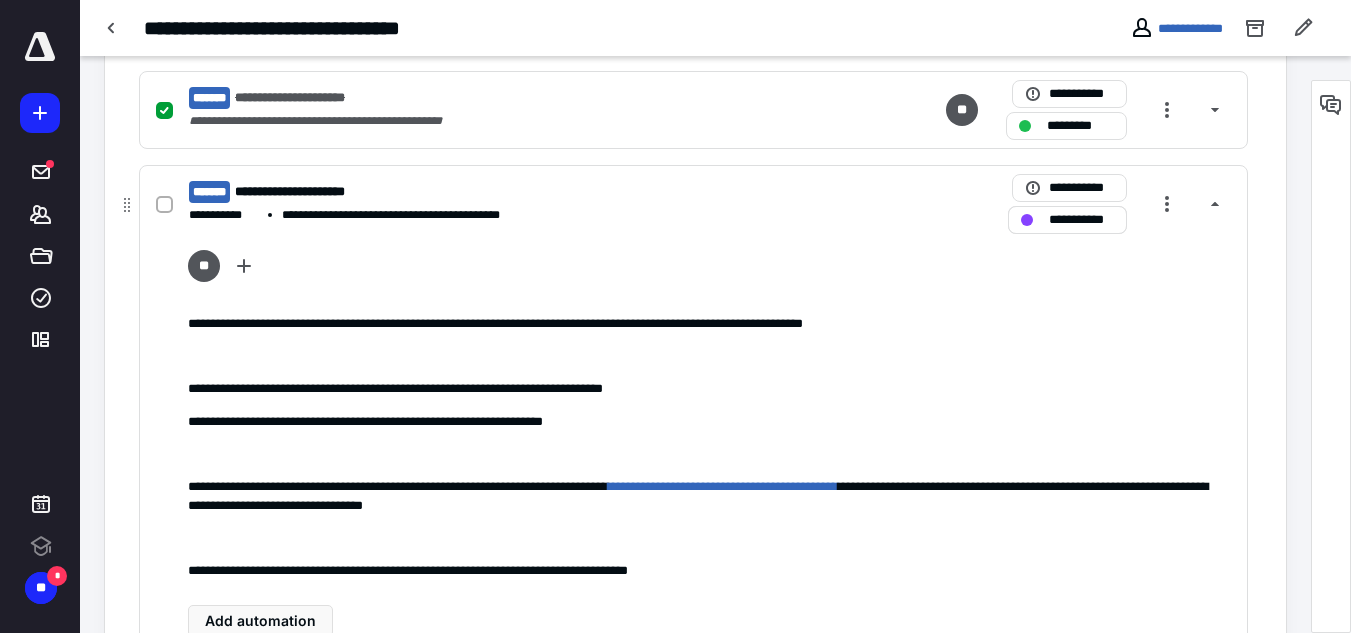 scroll, scrollTop: 600, scrollLeft: 0, axis: vertical 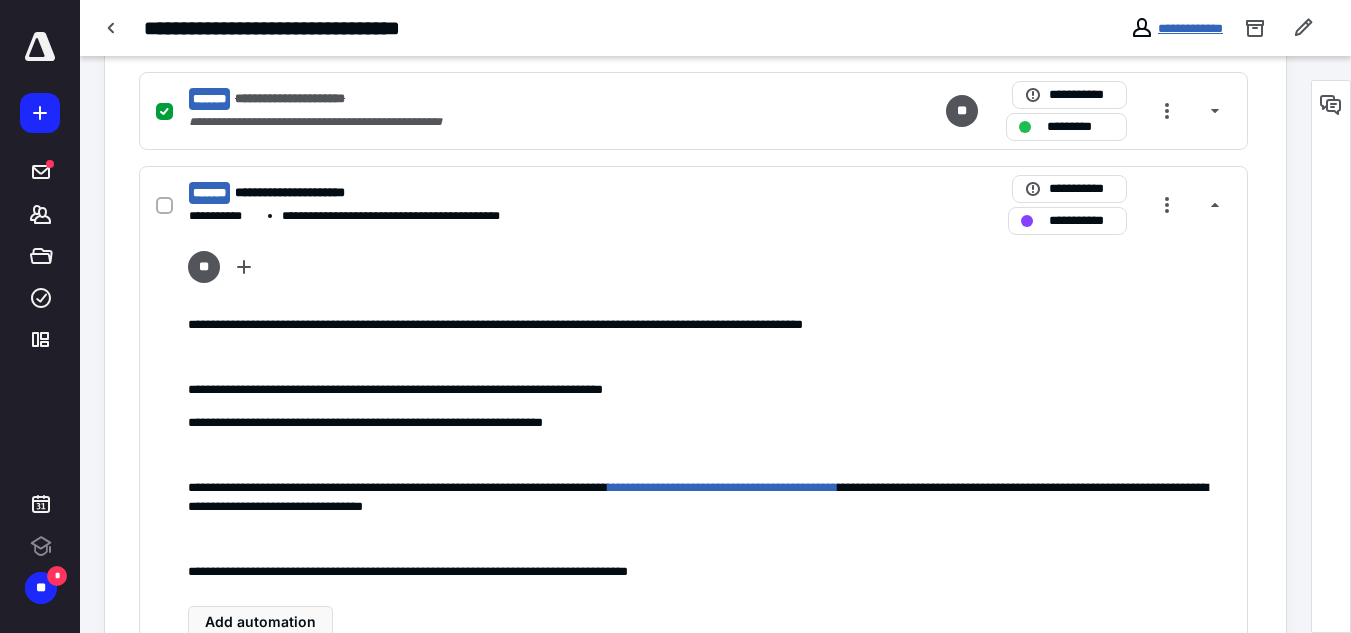 click on "**********" at bounding box center (1190, 28) 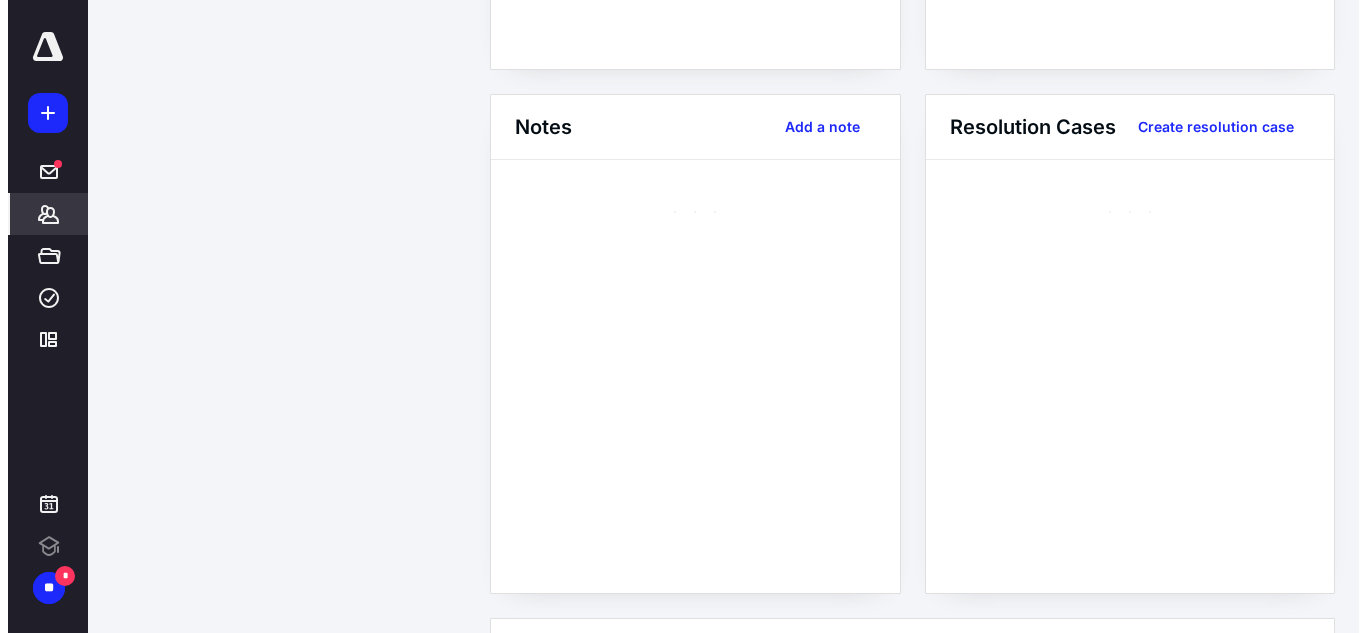 scroll, scrollTop: 0, scrollLeft: 0, axis: both 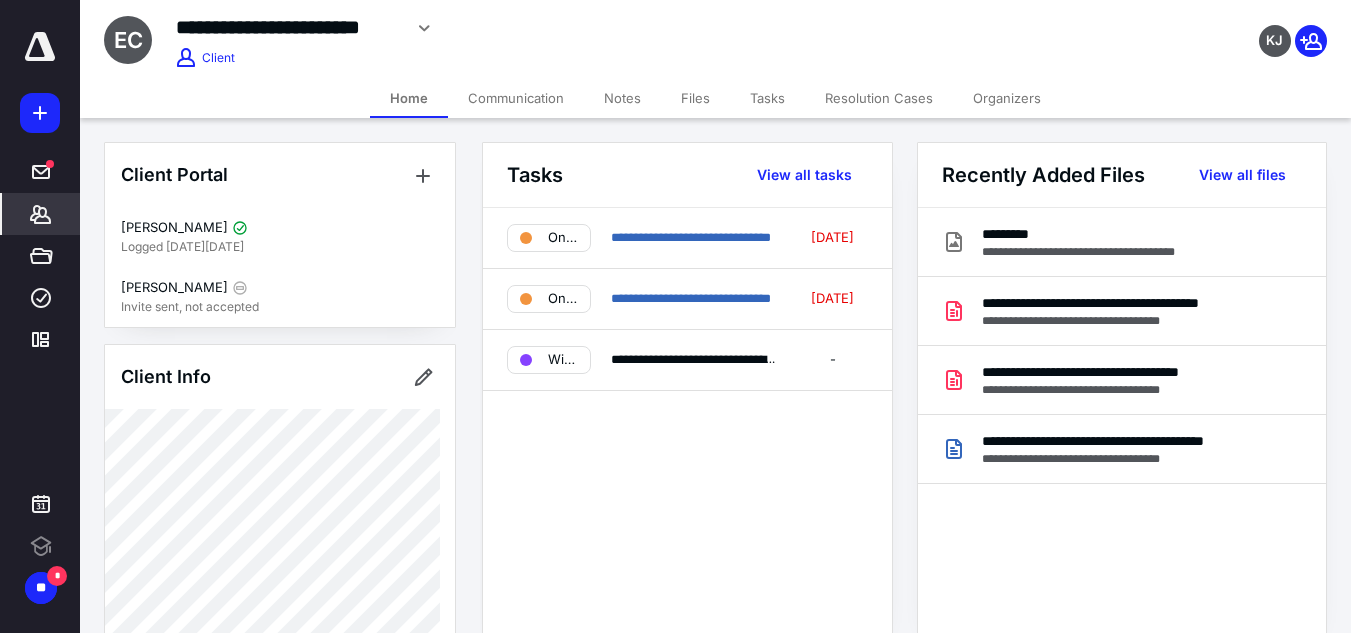 click on "Files" at bounding box center [695, 98] 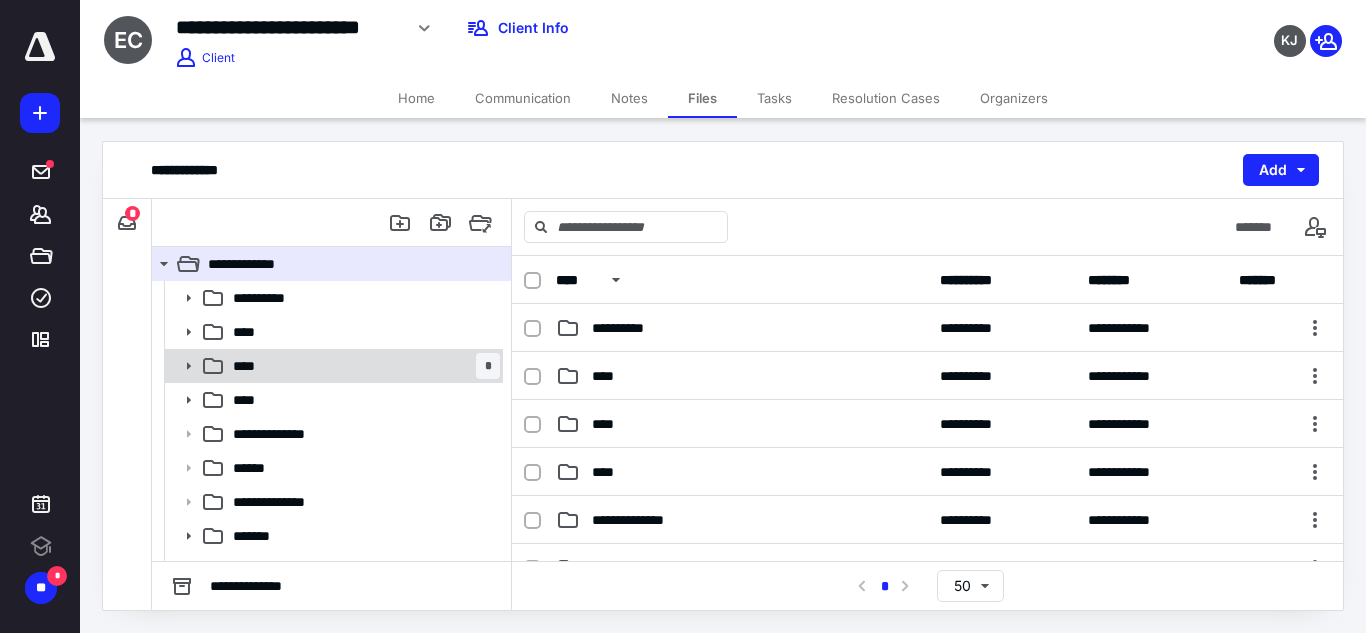 click 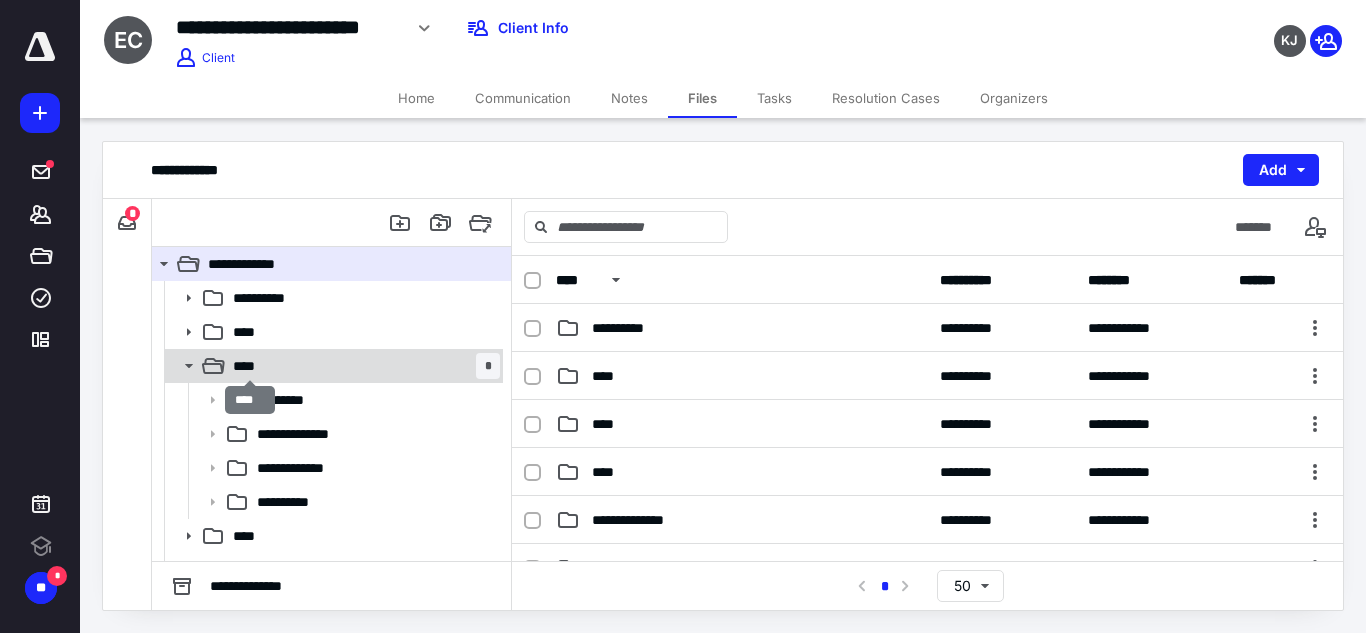 click on "****" at bounding box center (250, 366) 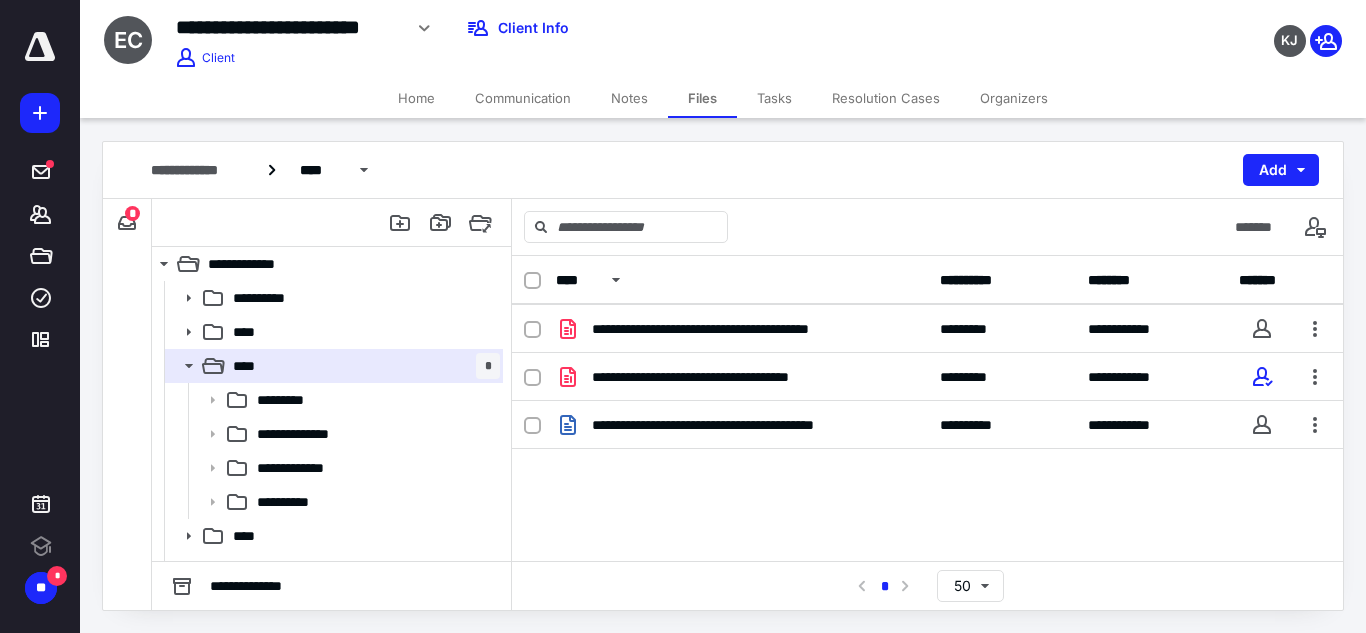 scroll, scrollTop: 200, scrollLeft: 0, axis: vertical 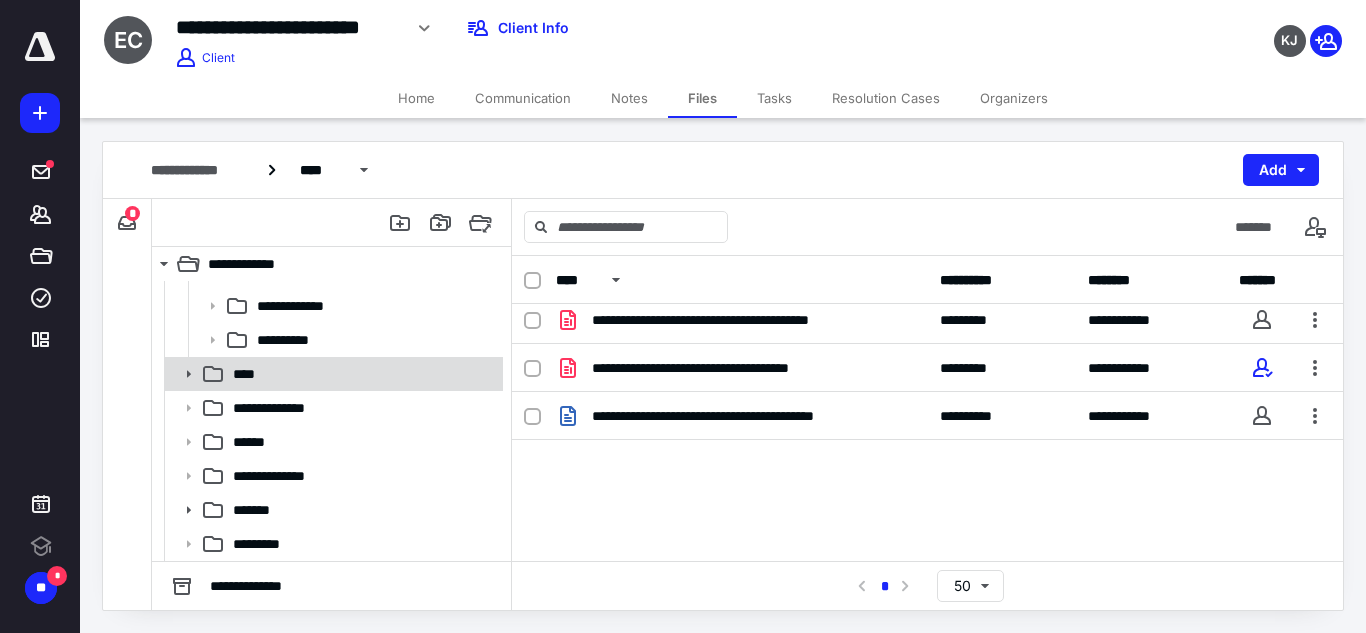 click 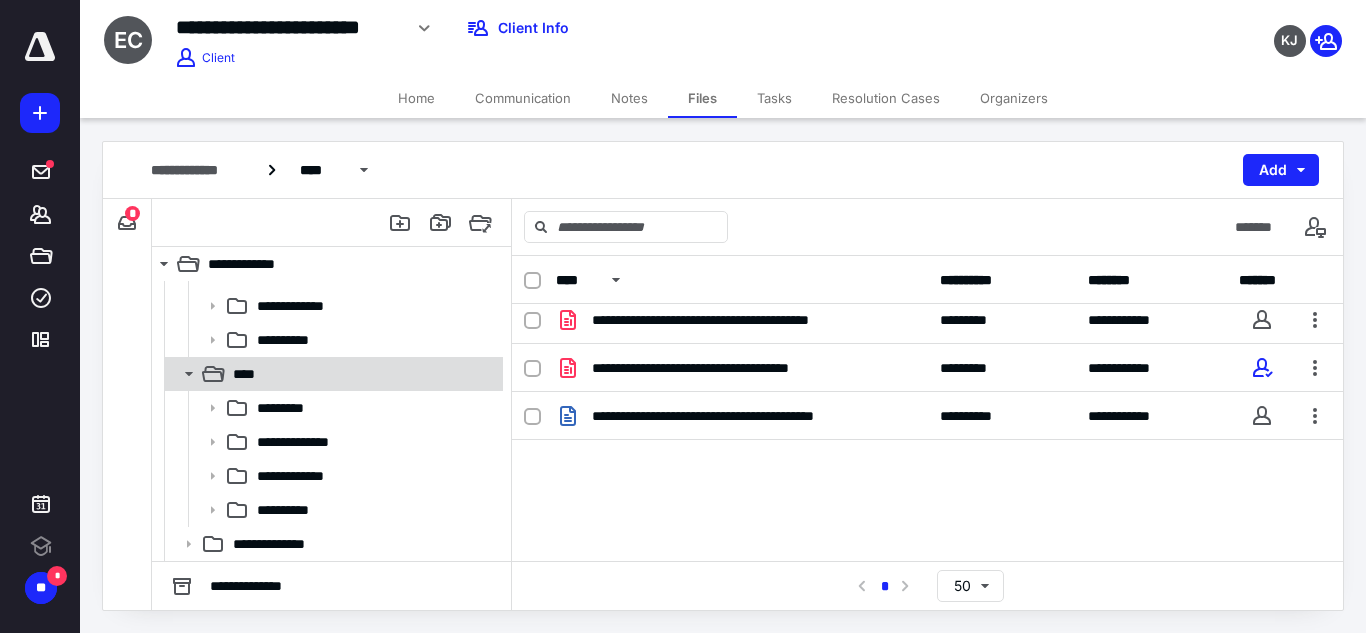 click 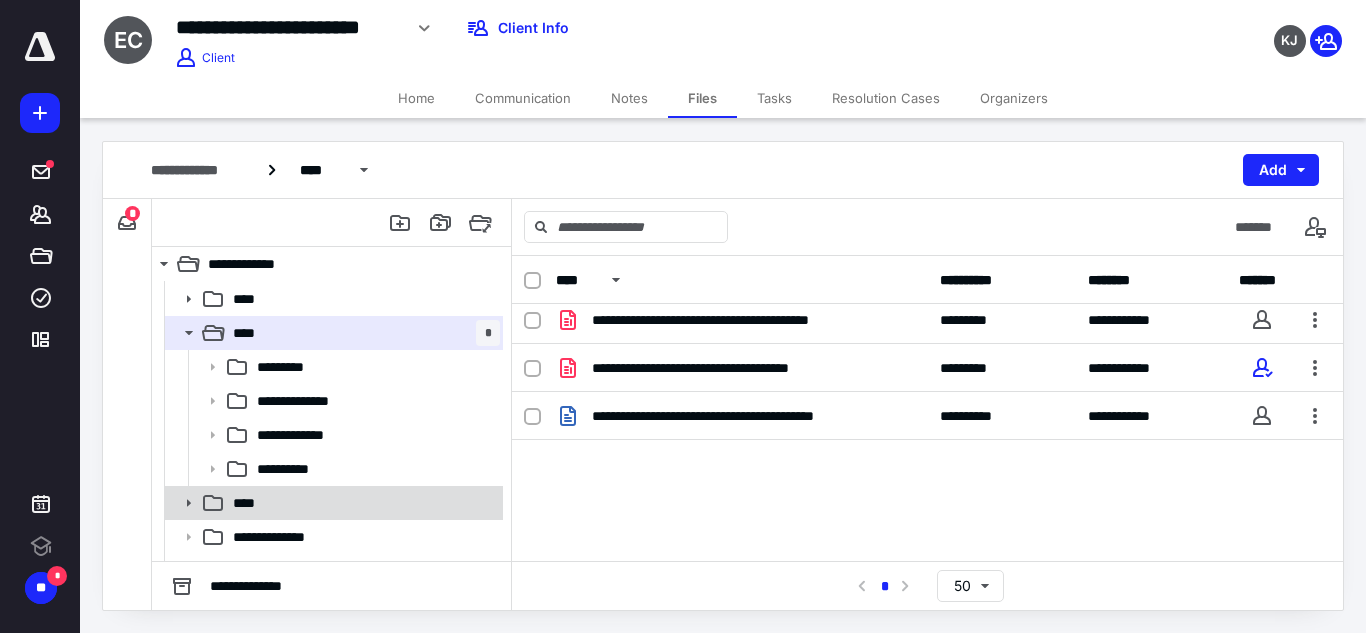 scroll, scrollTop: 0, scrollLeft: 0, axis: both 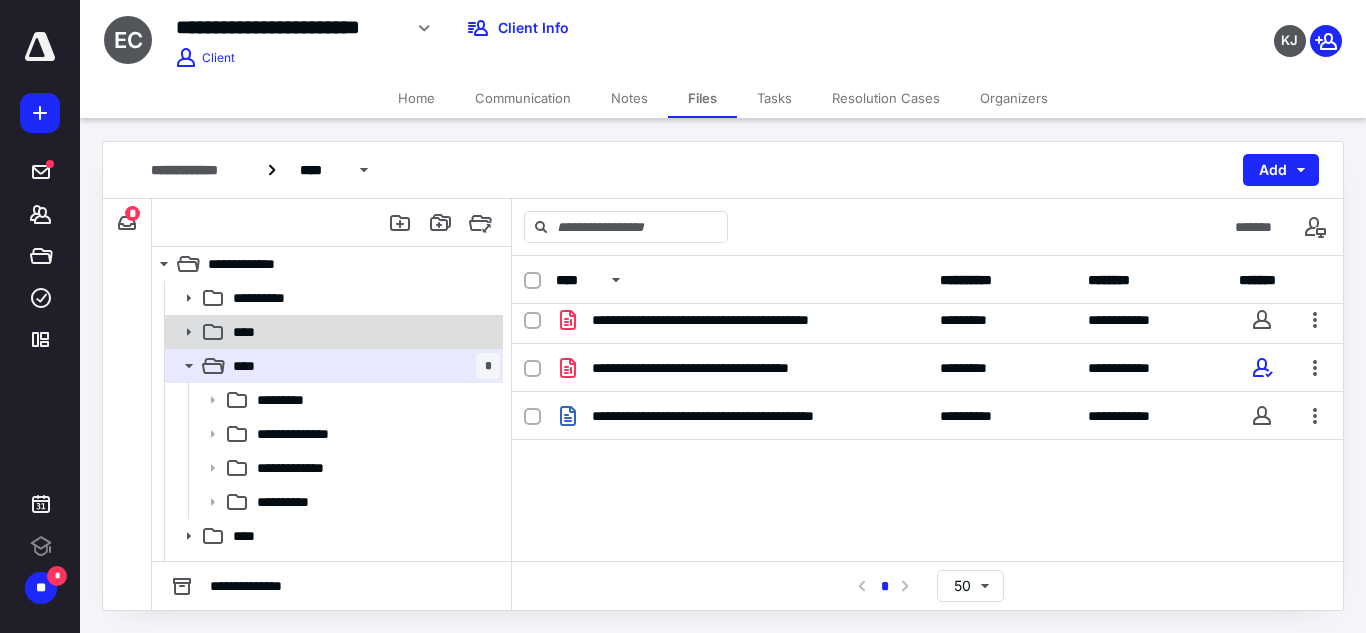 click 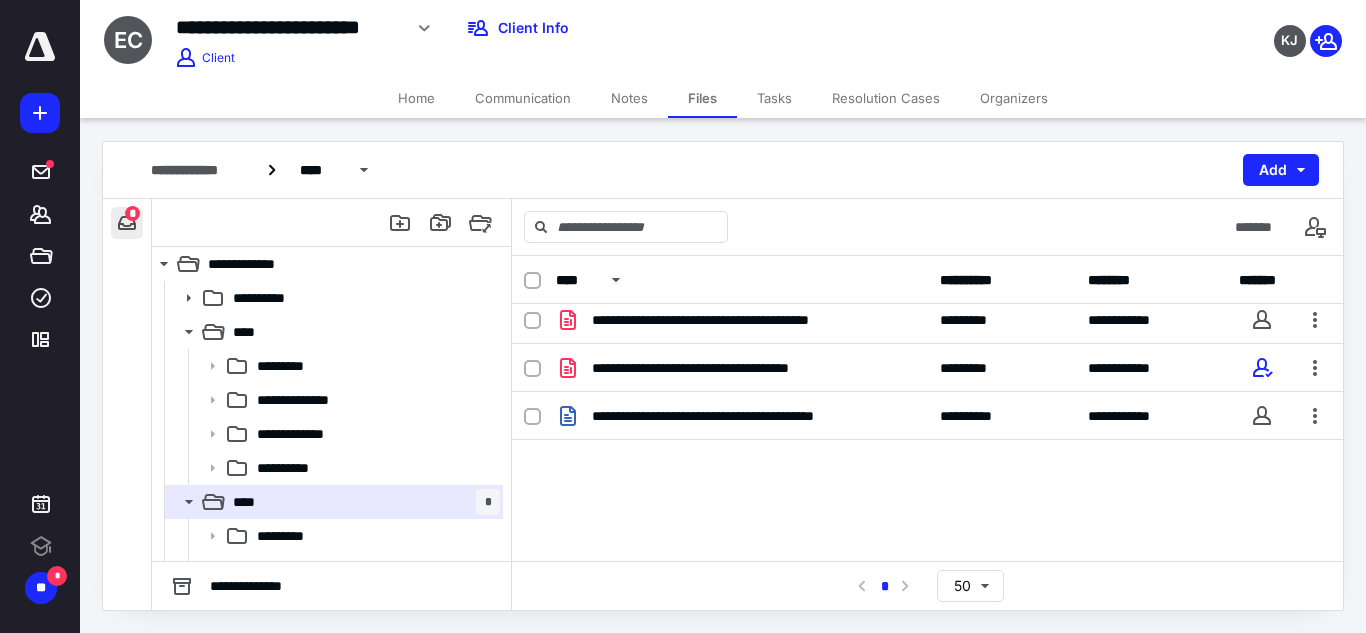 click at bounding box center [127, 223] 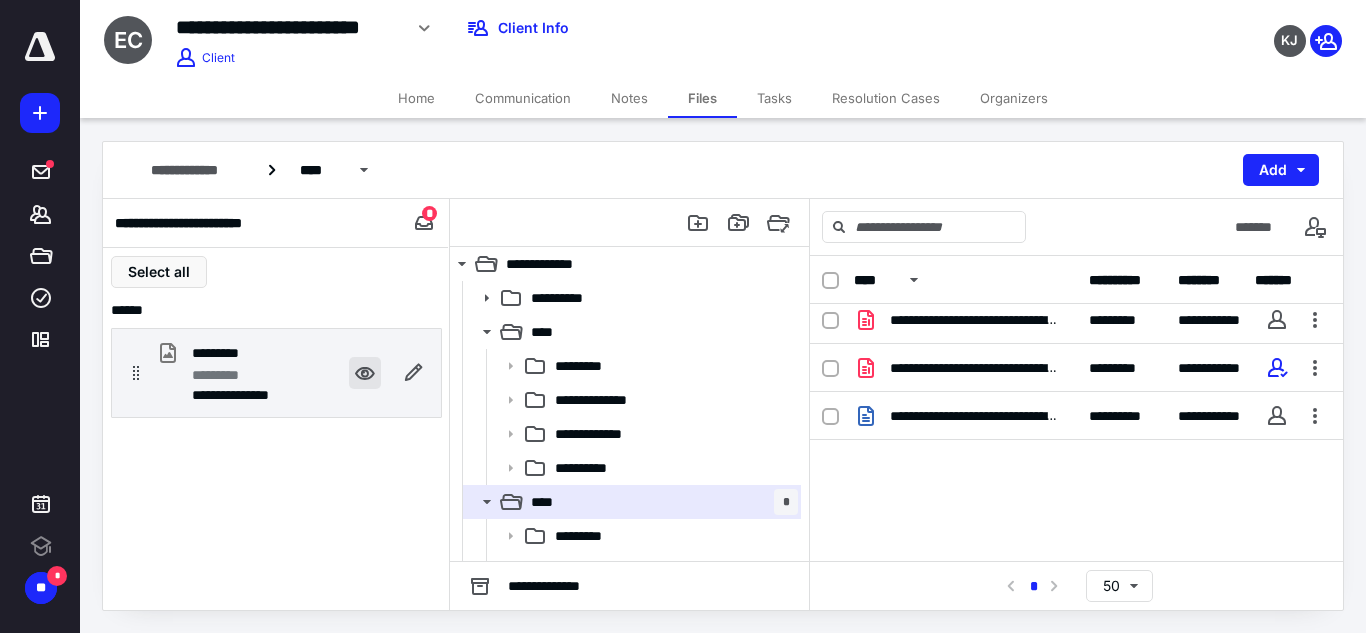 click at bounding box center [365, 373] 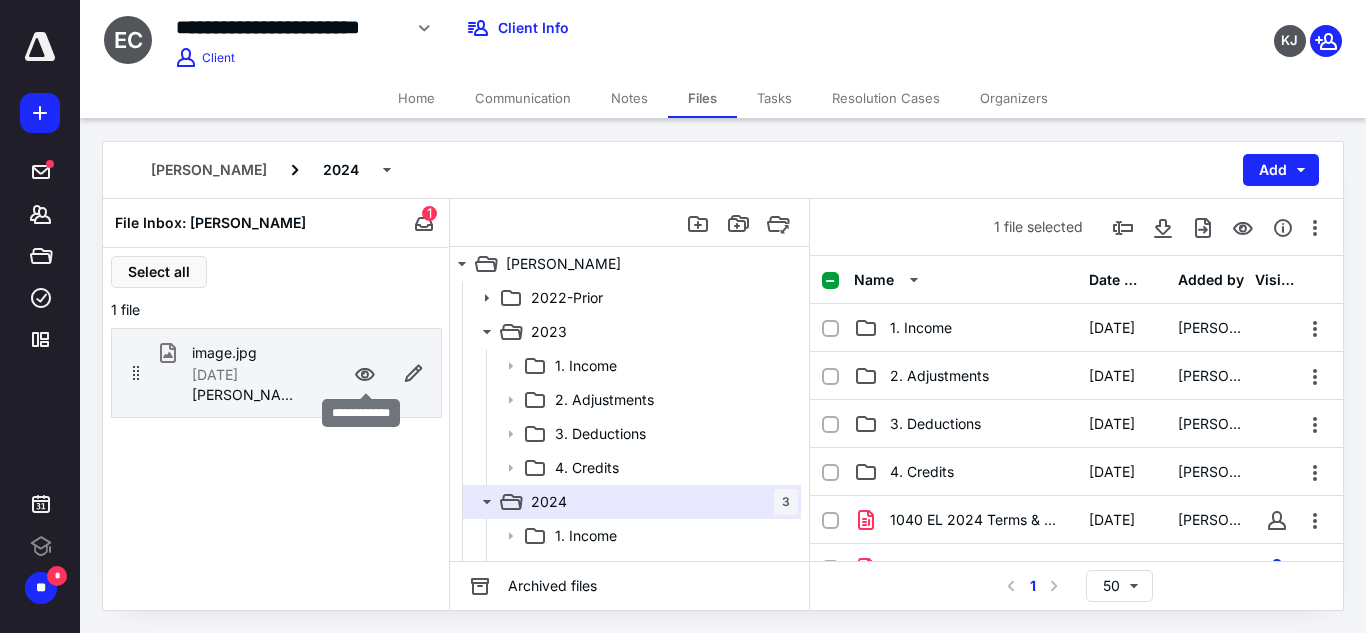 scroll, scrollTop: 200, scrollLeft: 0, axis: vertical 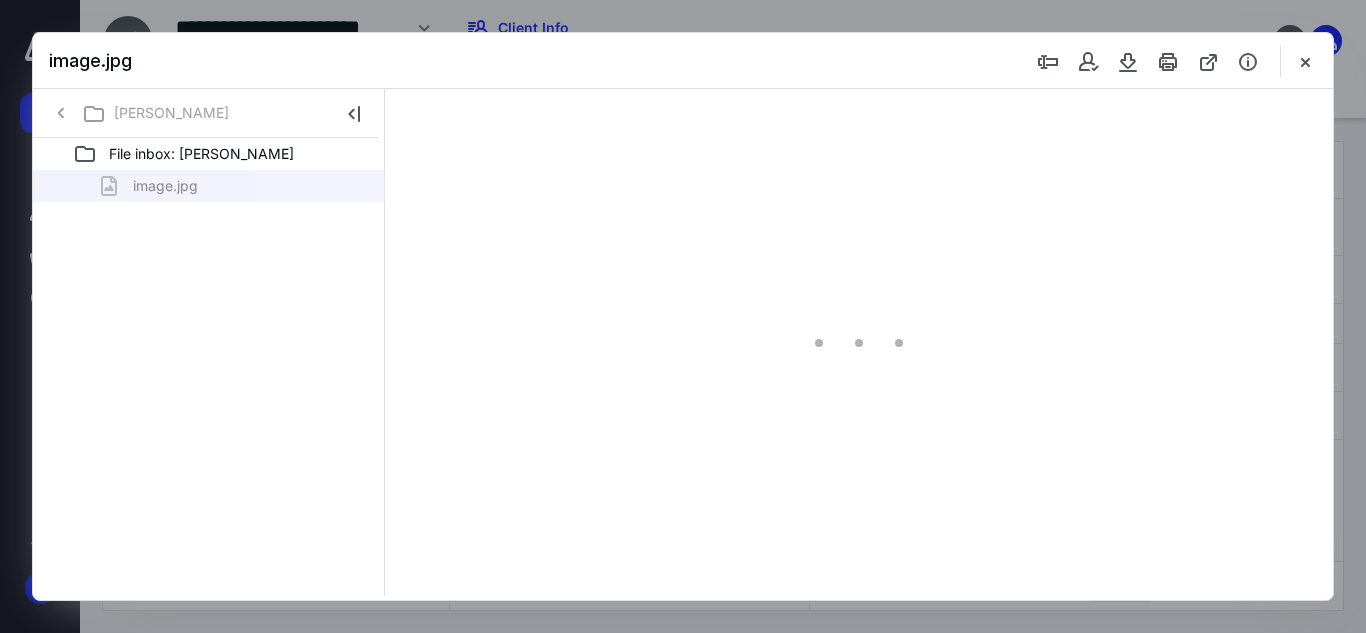 type on "156" 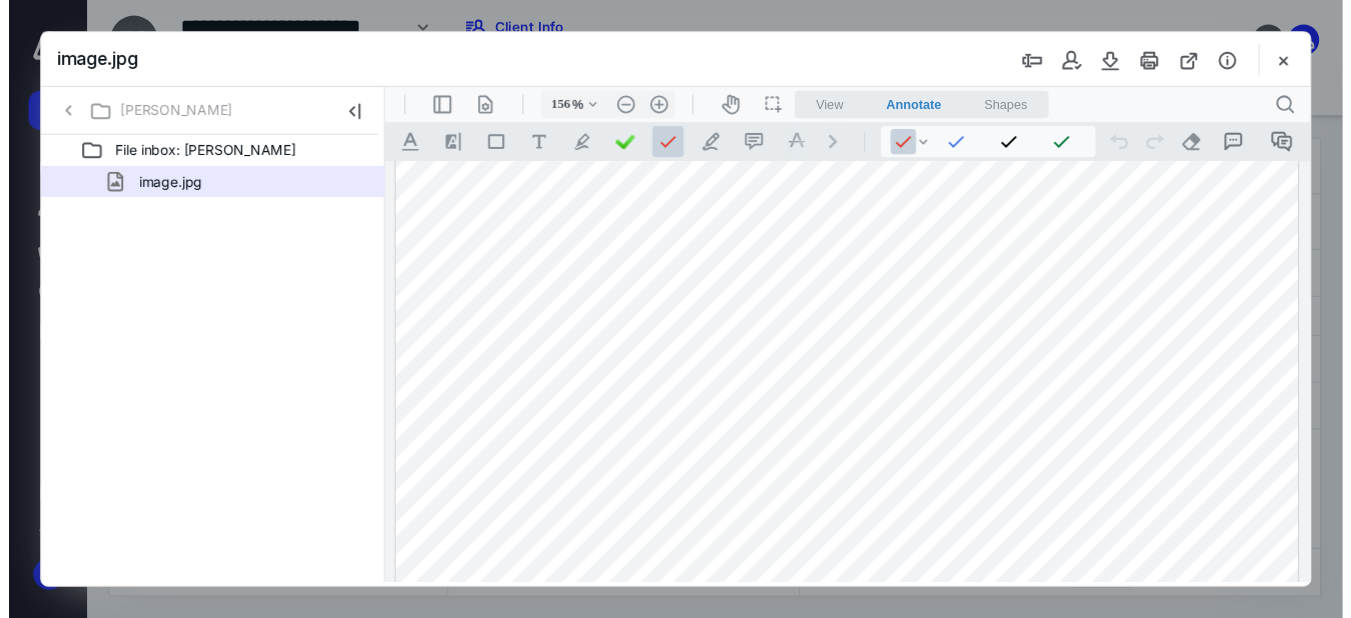 scroll, scrollTop: 613, scrollLeft: 0, axis: vertical 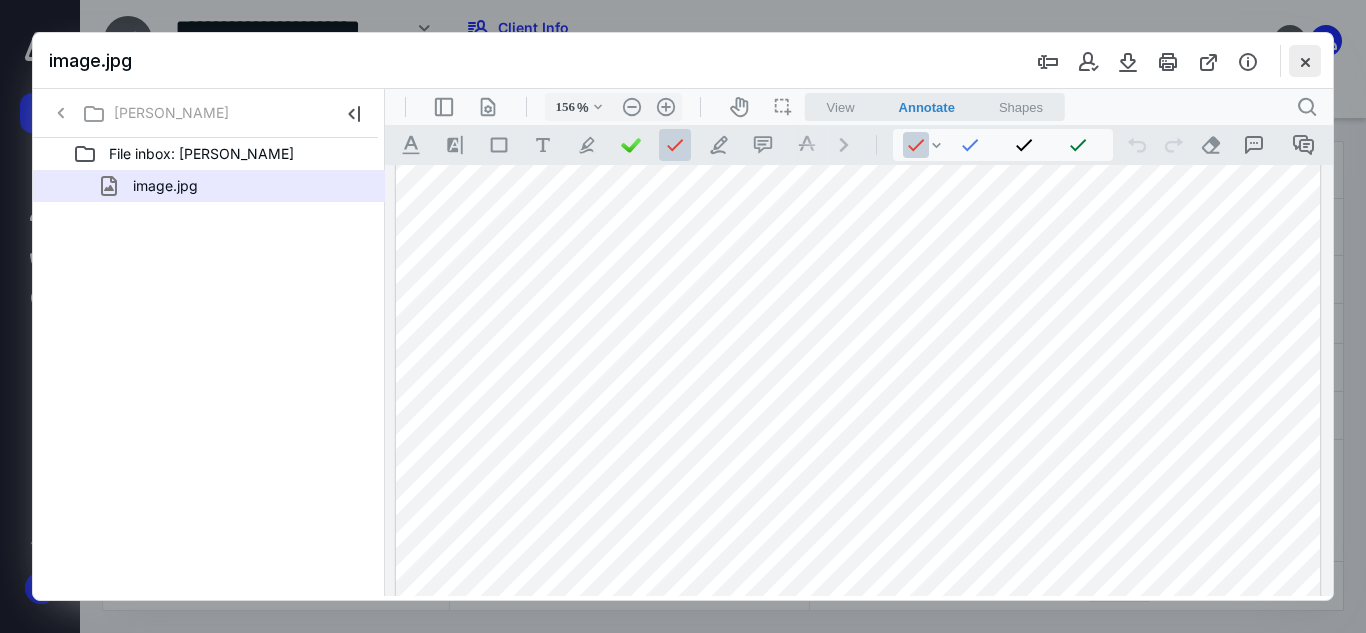 click at bounding box center (1305, 61) 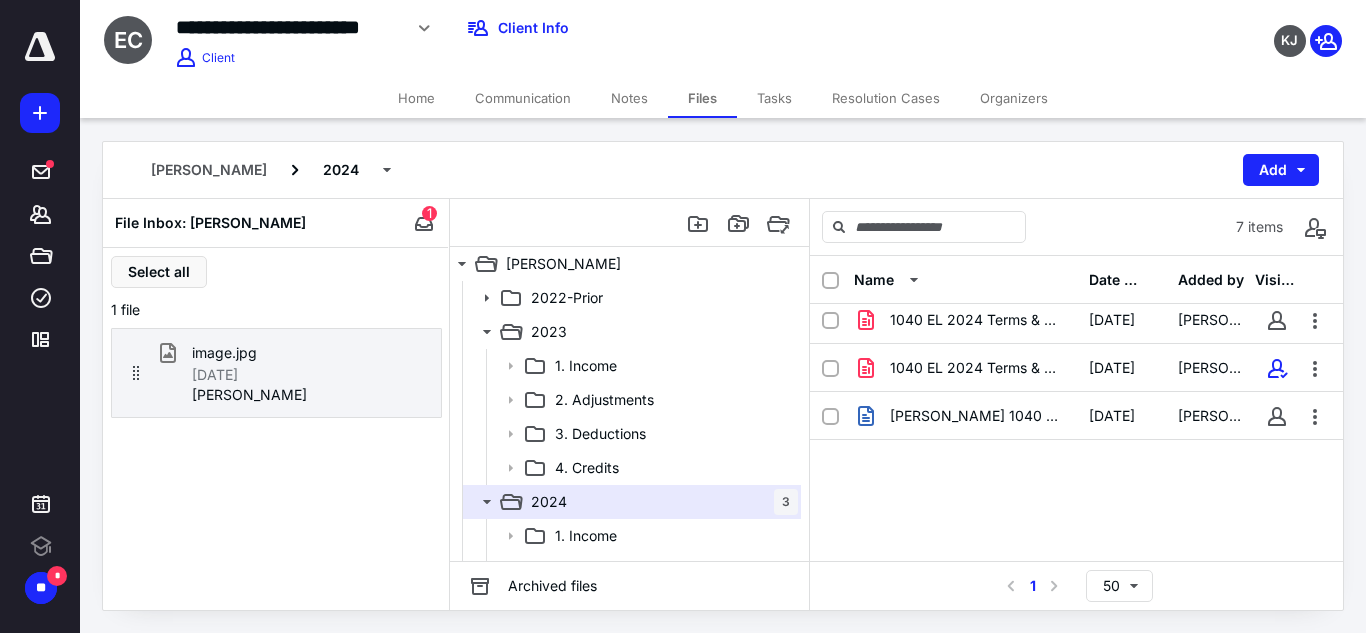 click on "Organizers" at bounding box center (1014, 98) 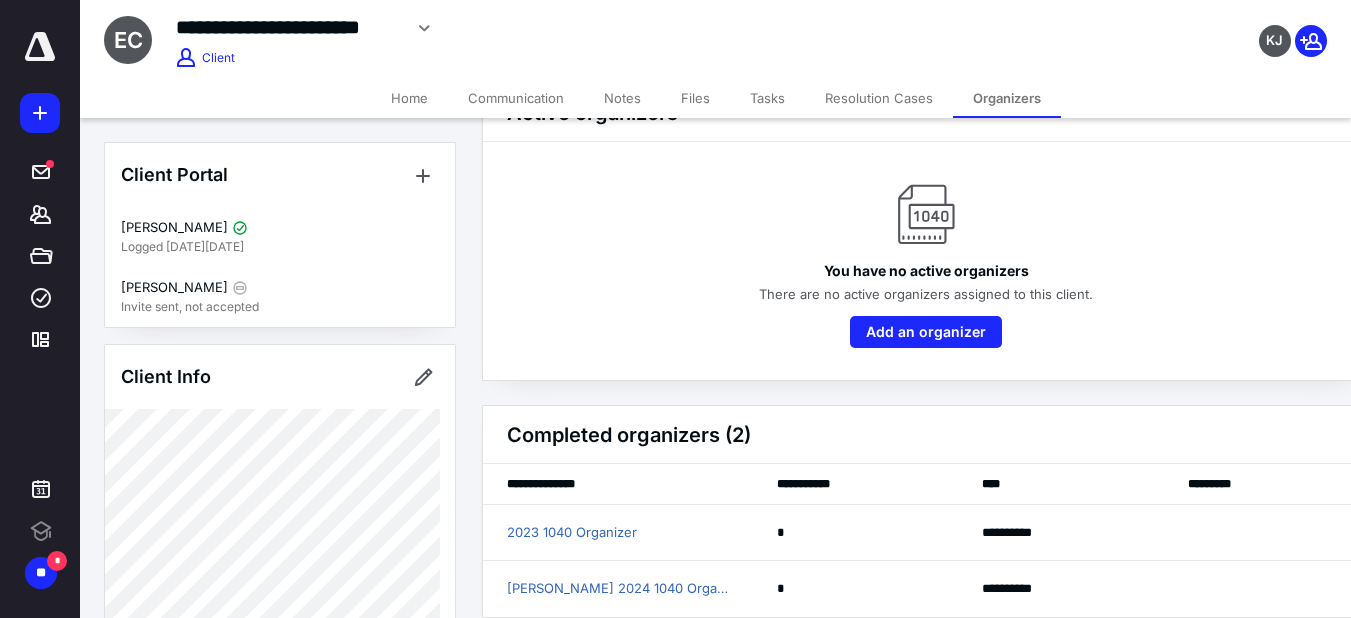 scroll, scrollTop: 83, scrollLeft: 0, axis: vertical 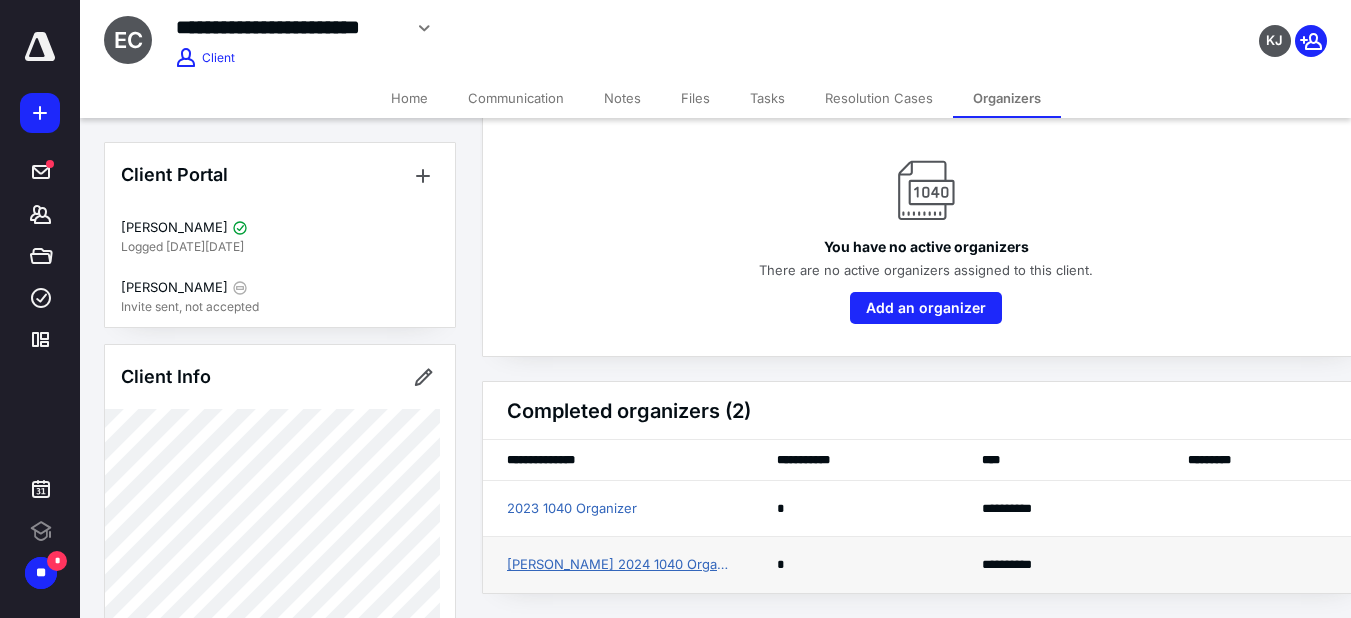 click on "[PERSON_NAME] 2024 1040 Organizer" at bounding box center [618, 565] 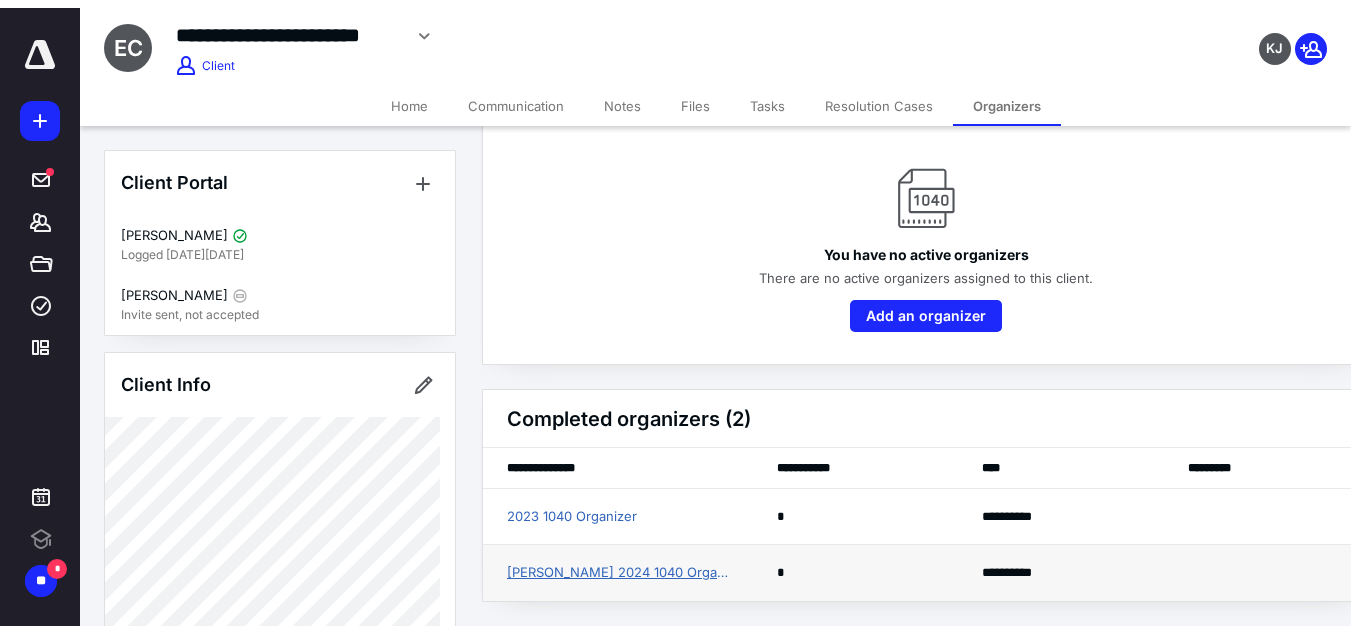 scroll, scrollTop: 0, scrollLeft: 0, axis: both 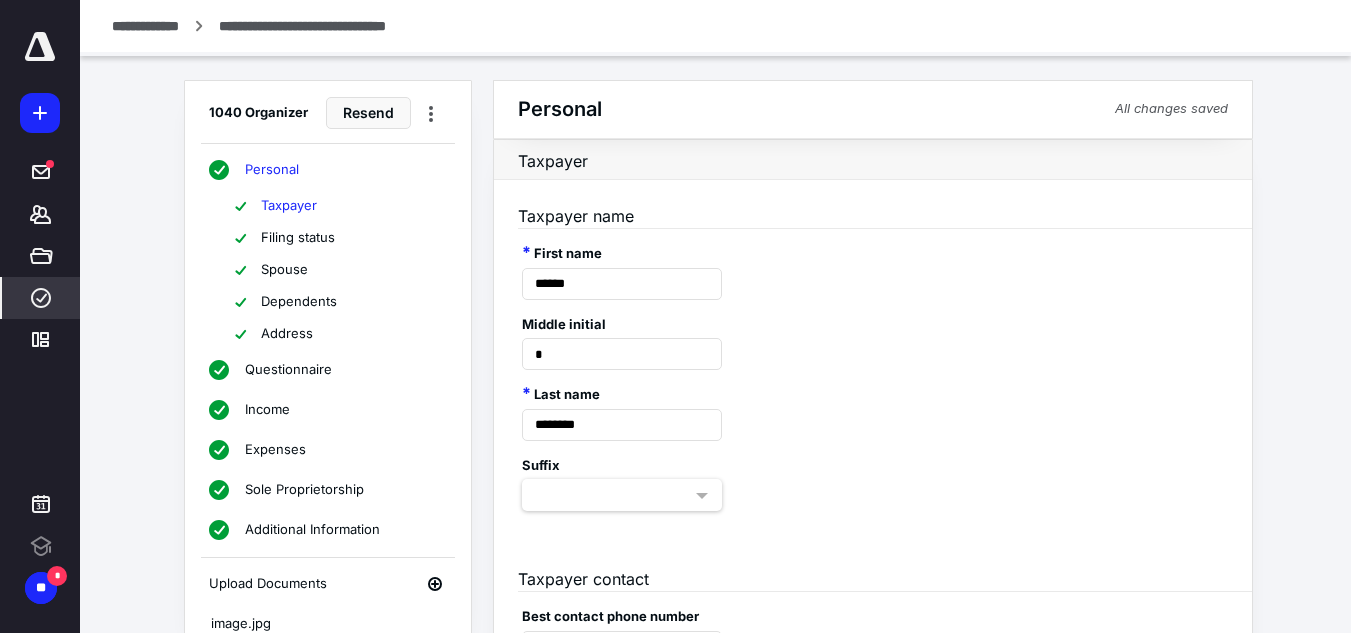 click on "Income" at bounding box center (267, 410) 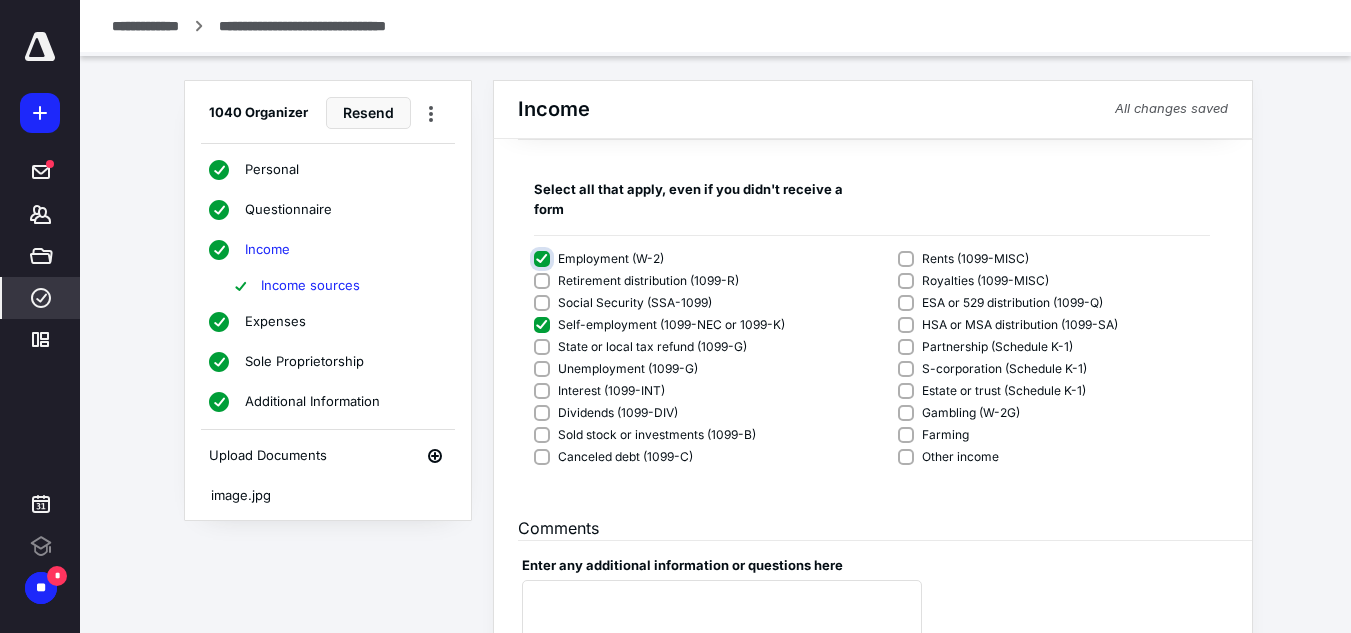 scroll, scrollTop: 226, scrollLeft: 0, axis: vertical 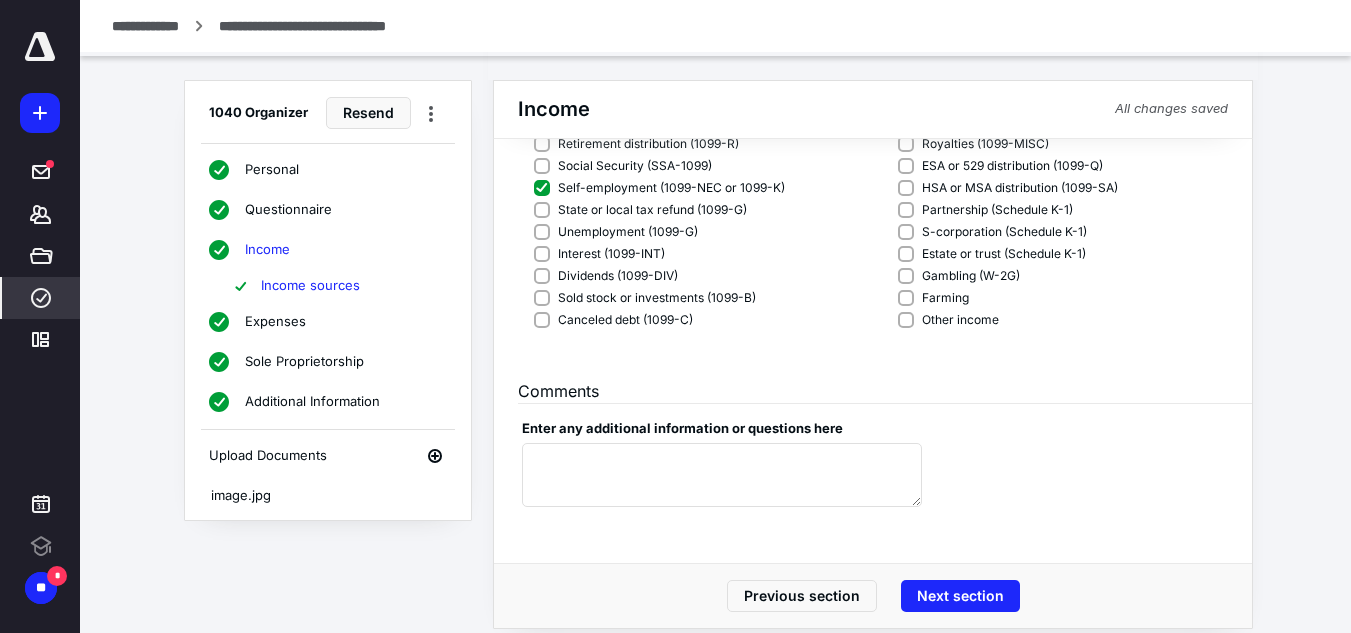 click on "Personal" at bounding box center (272, 170) 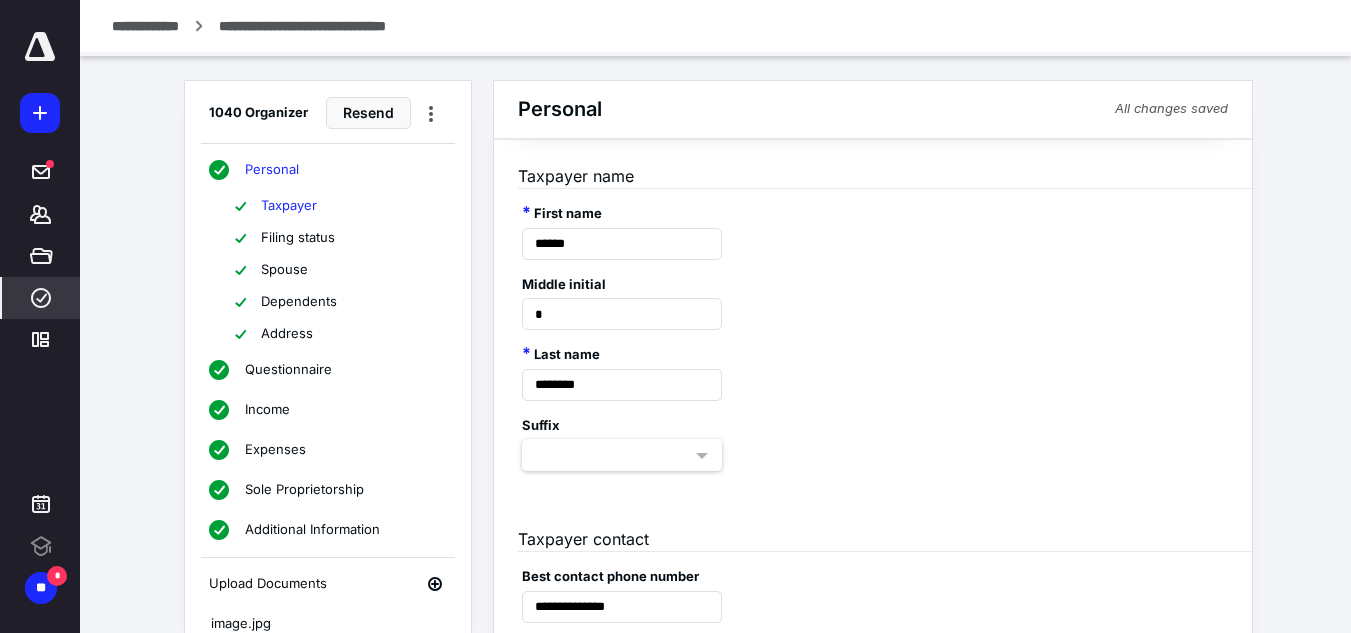 click on "Taxpayer" at bounding box center [289, 206] 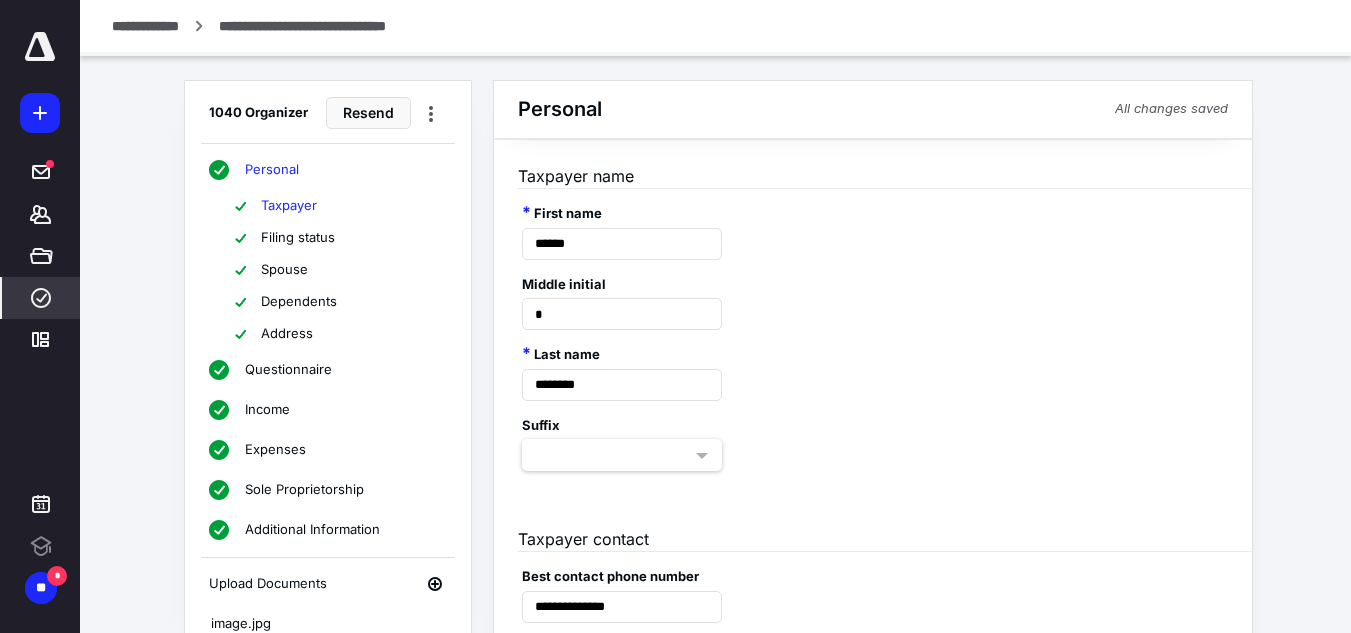 click on "Filing status" at bounding box center [298, 238] 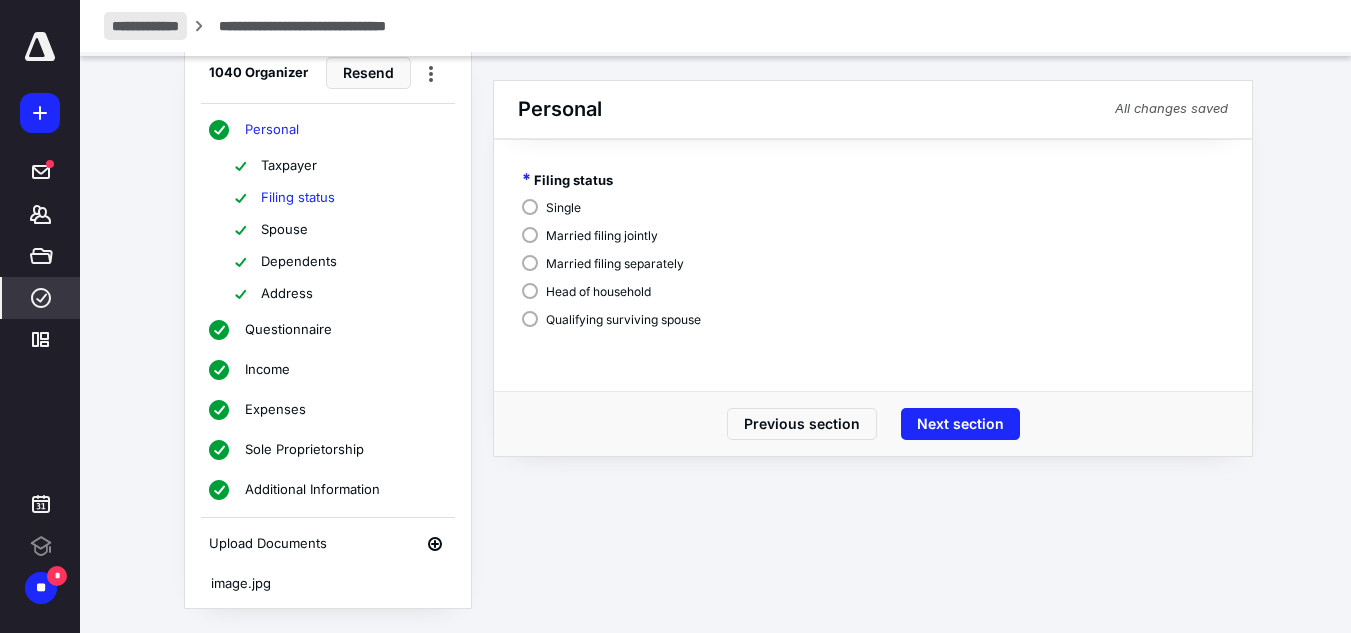 click on "**********" at bounding box center [145, 26] 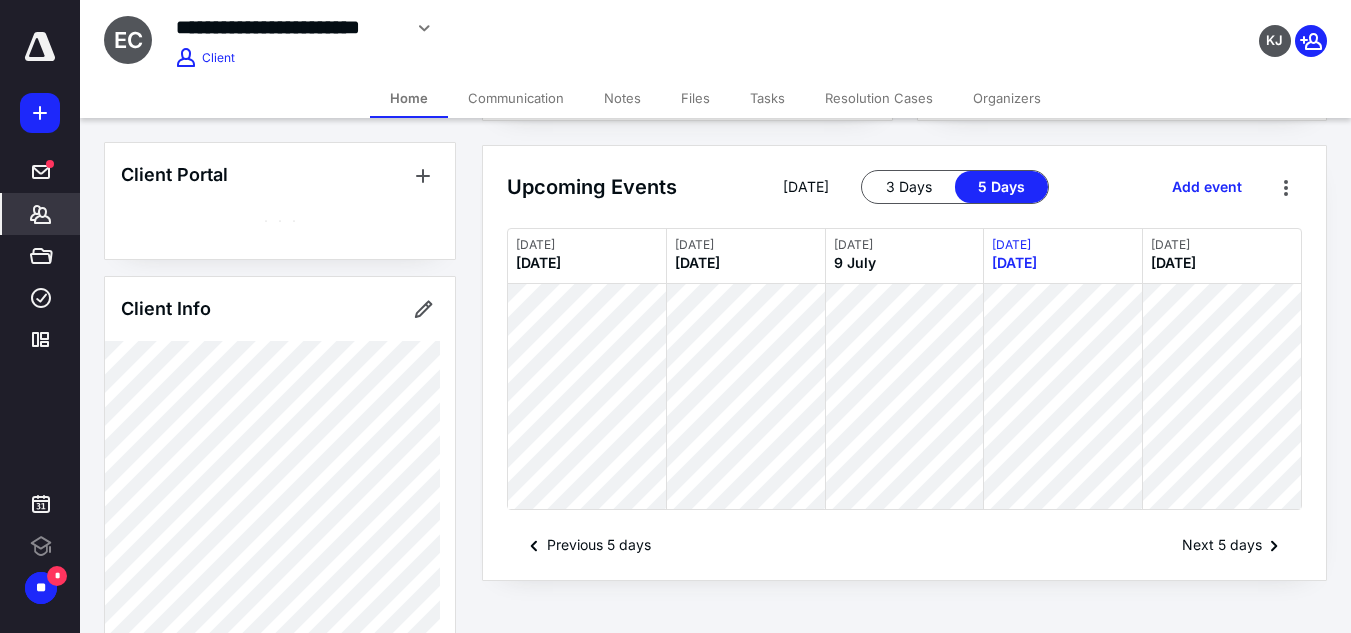 scroll, scrollTop: 1017, scrollLeft: 0, axis: vertical 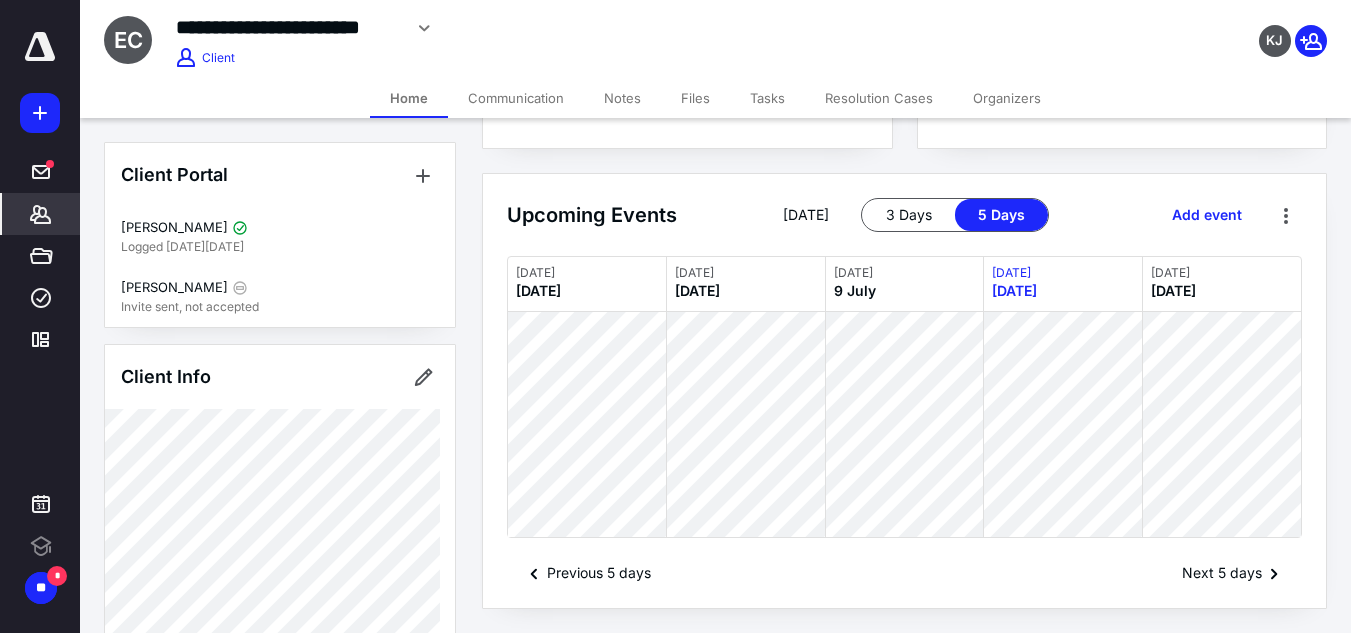 click on "Home" at bounding box center (409, 98) 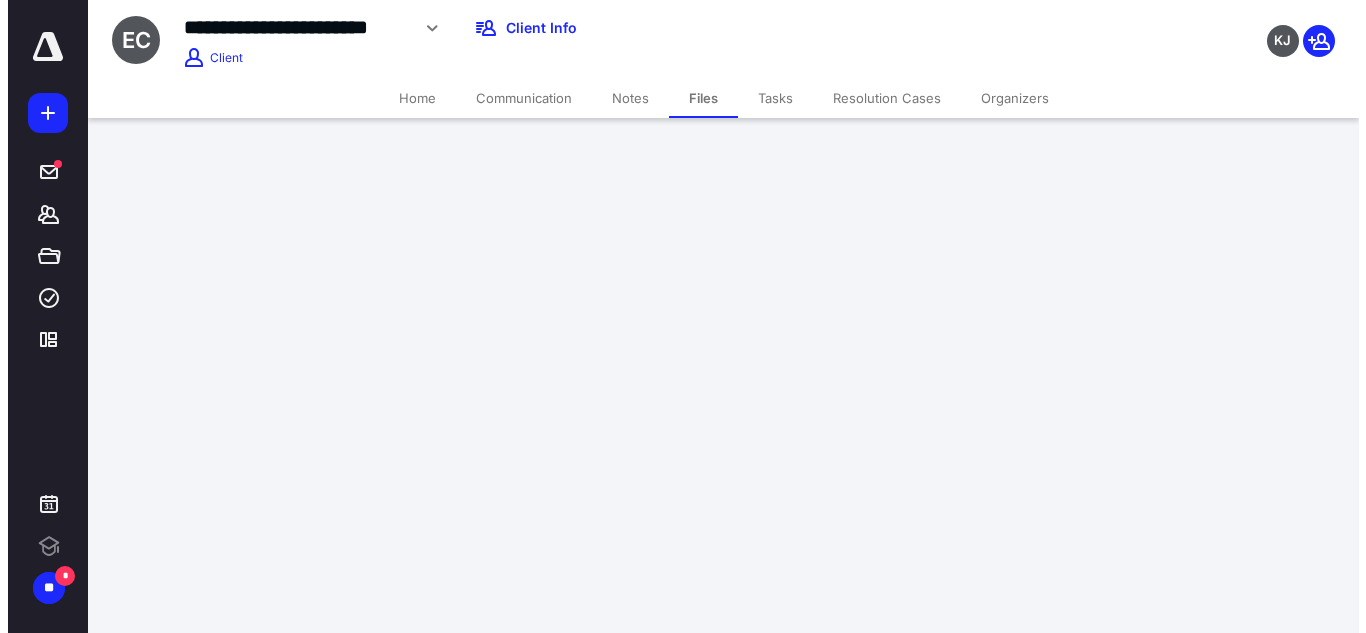 scroll, scrollTop: 0, scrollLeft: 0, axis: both 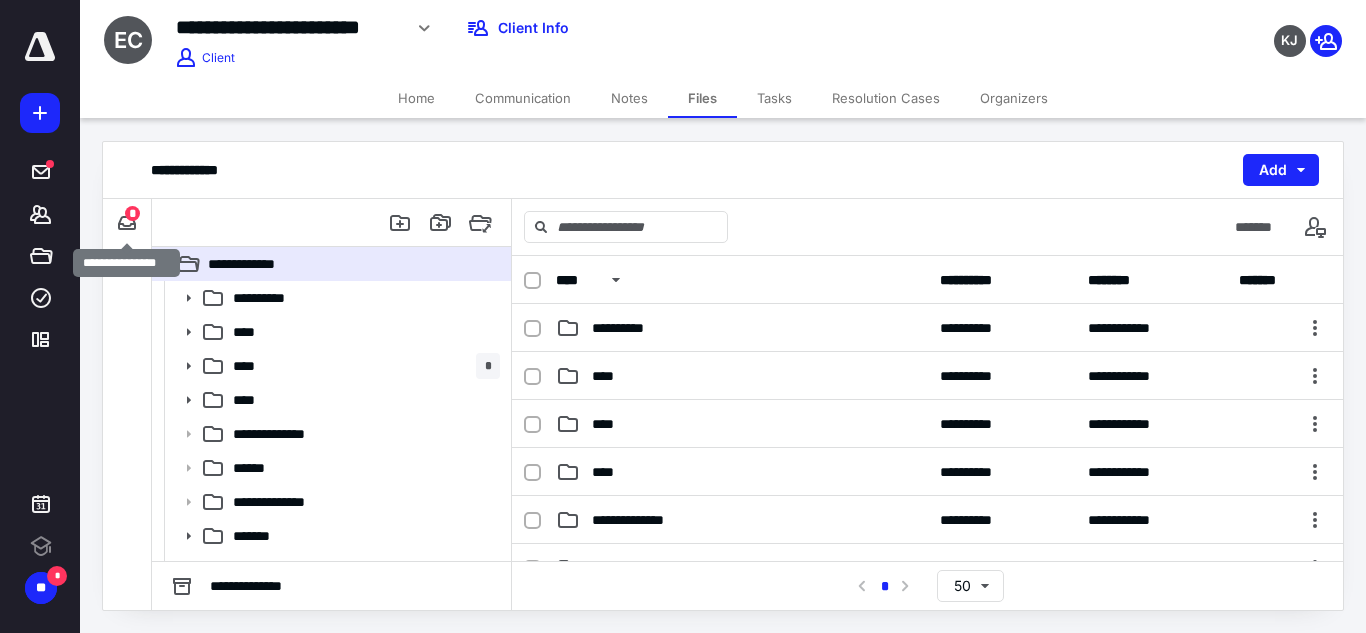 click on "*" at bounding box center (132, 213) 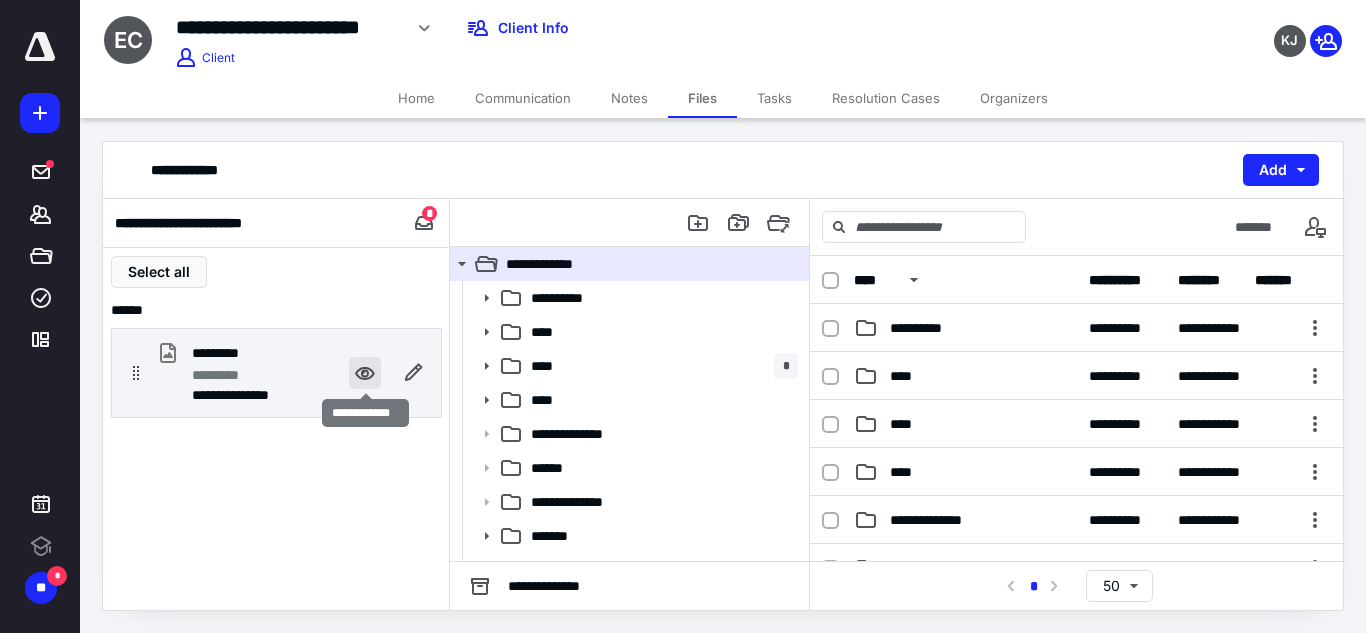 click at bounding box center (365, 373) 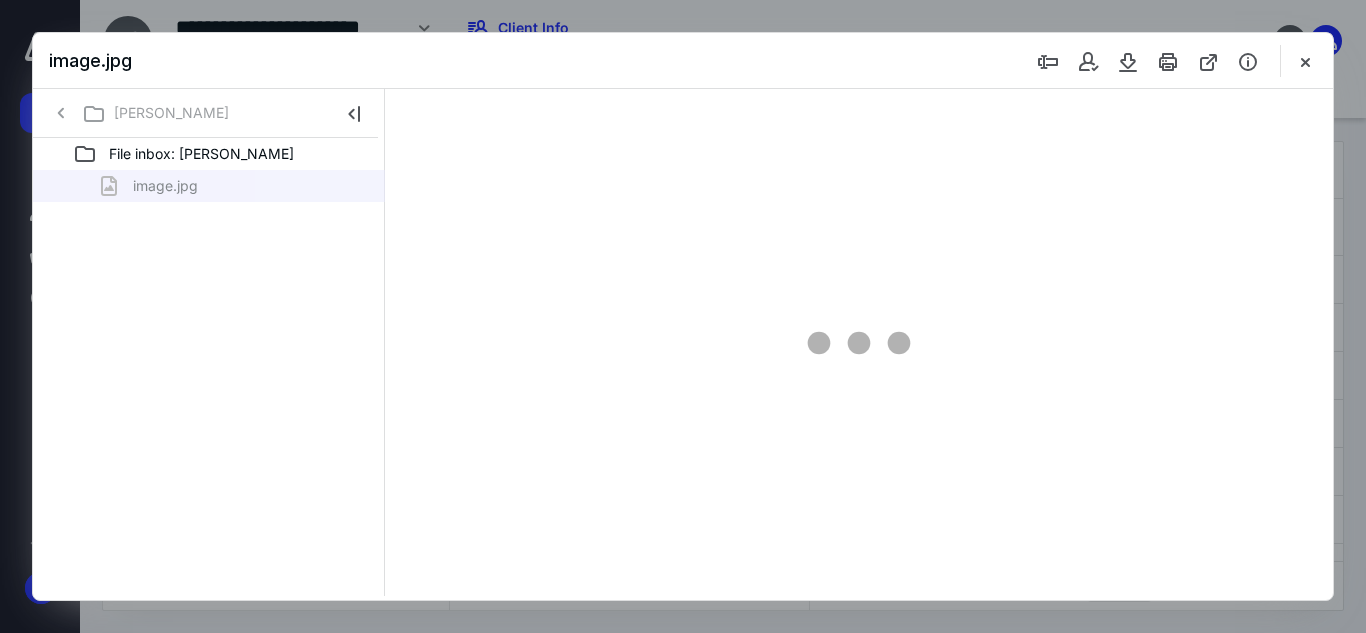 scroll, scrollTop: 0, scrollLeft: 0, axis: both 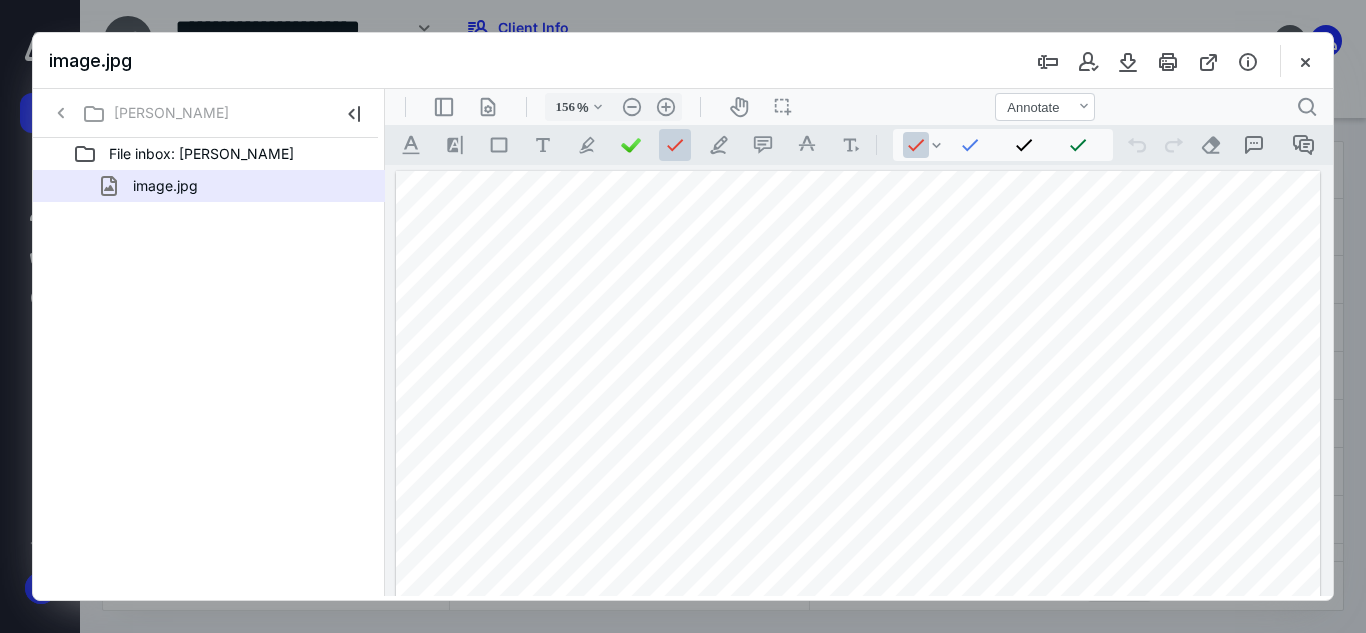 type on "155" 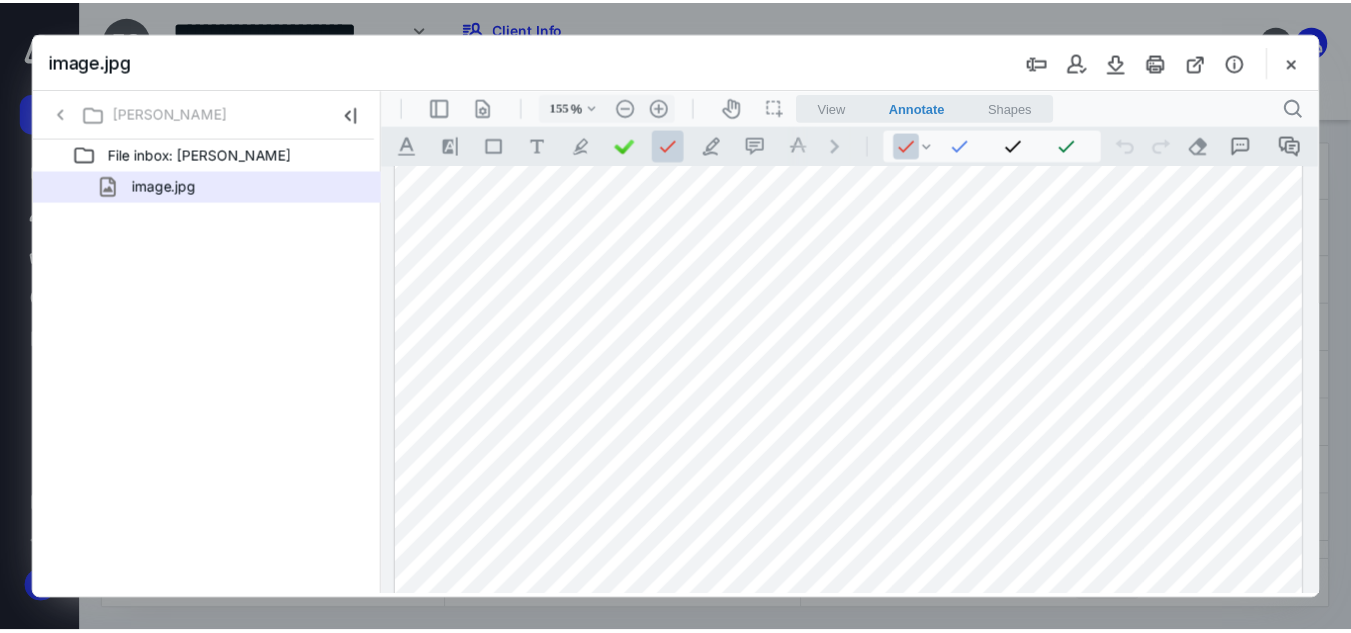 scroll, scrollTop: 803, scrollLeft: 0, axis: vertical 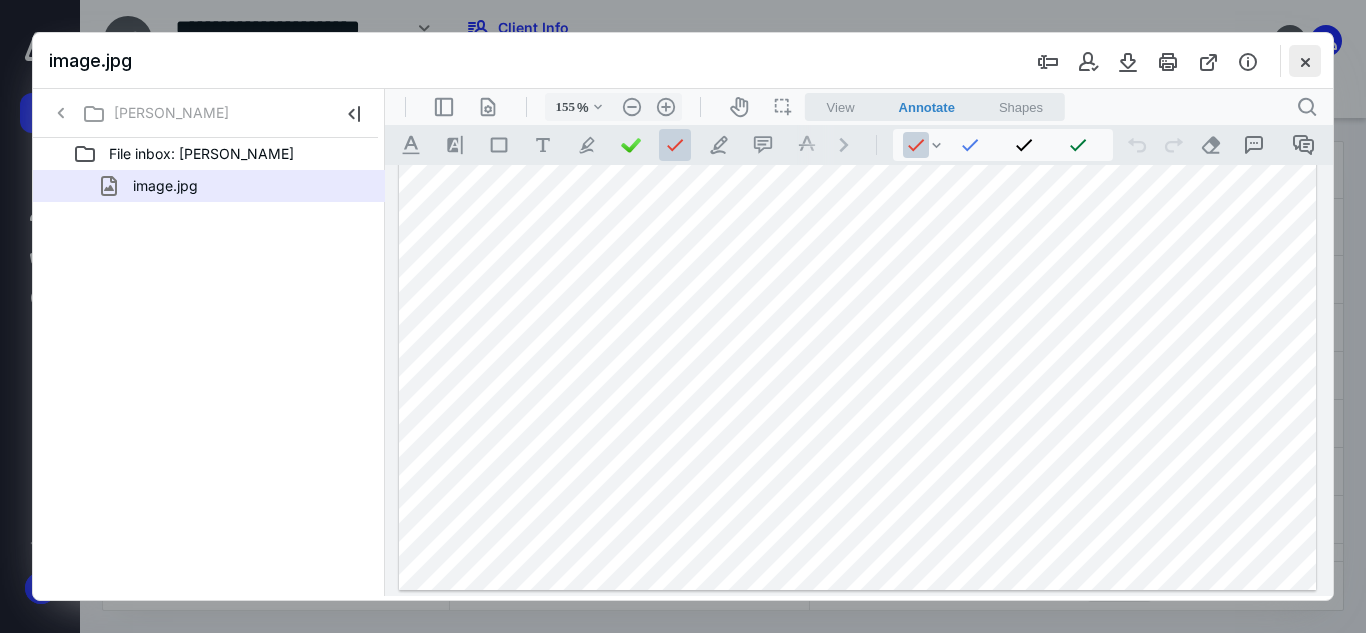 click at bounding box center (1305, 61) 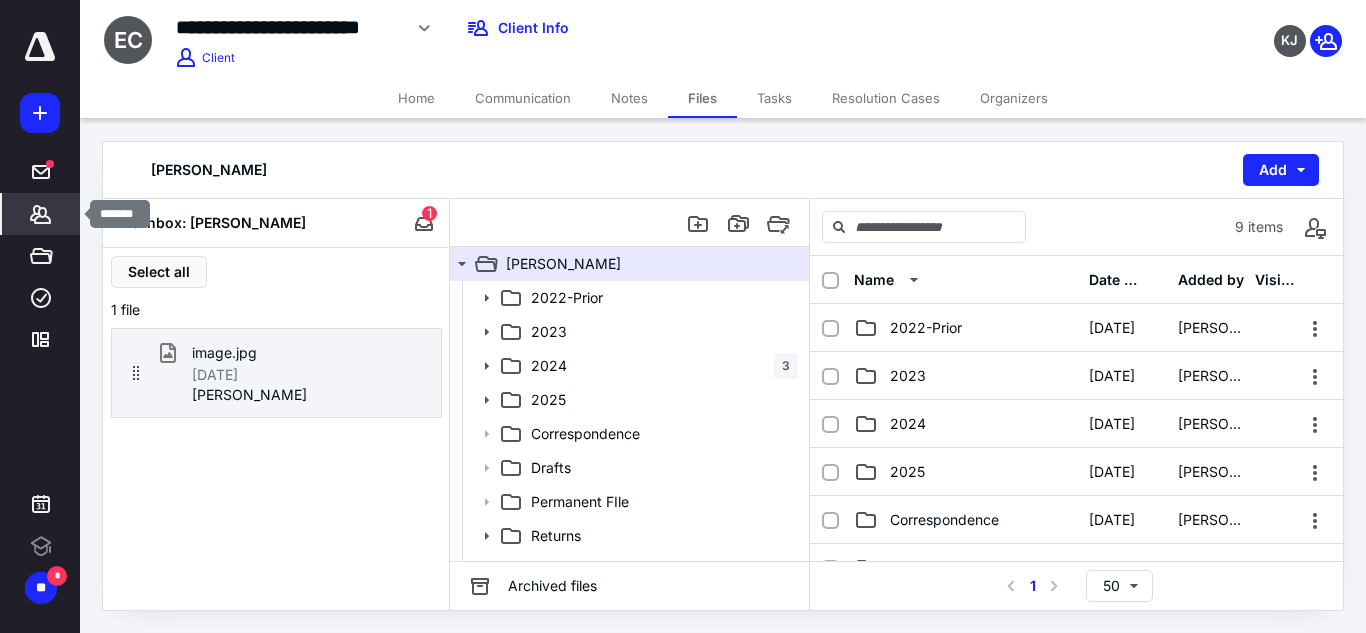 click 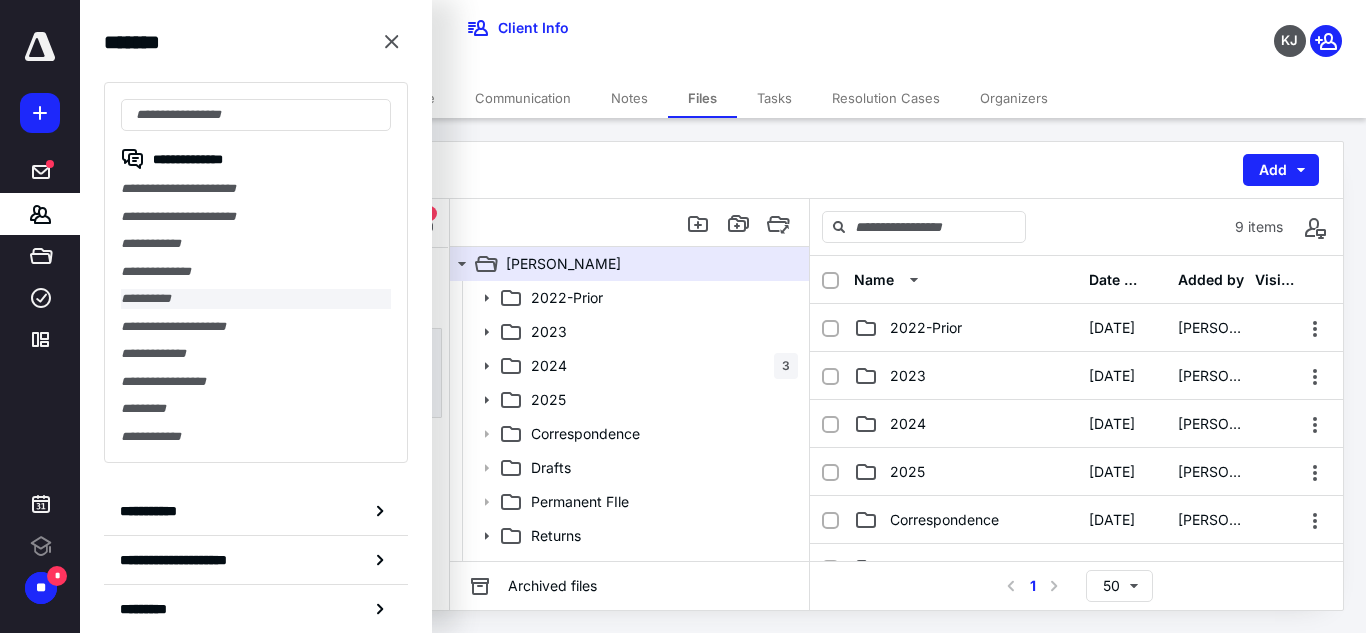click on "**********" at bounding box center [256, 299] 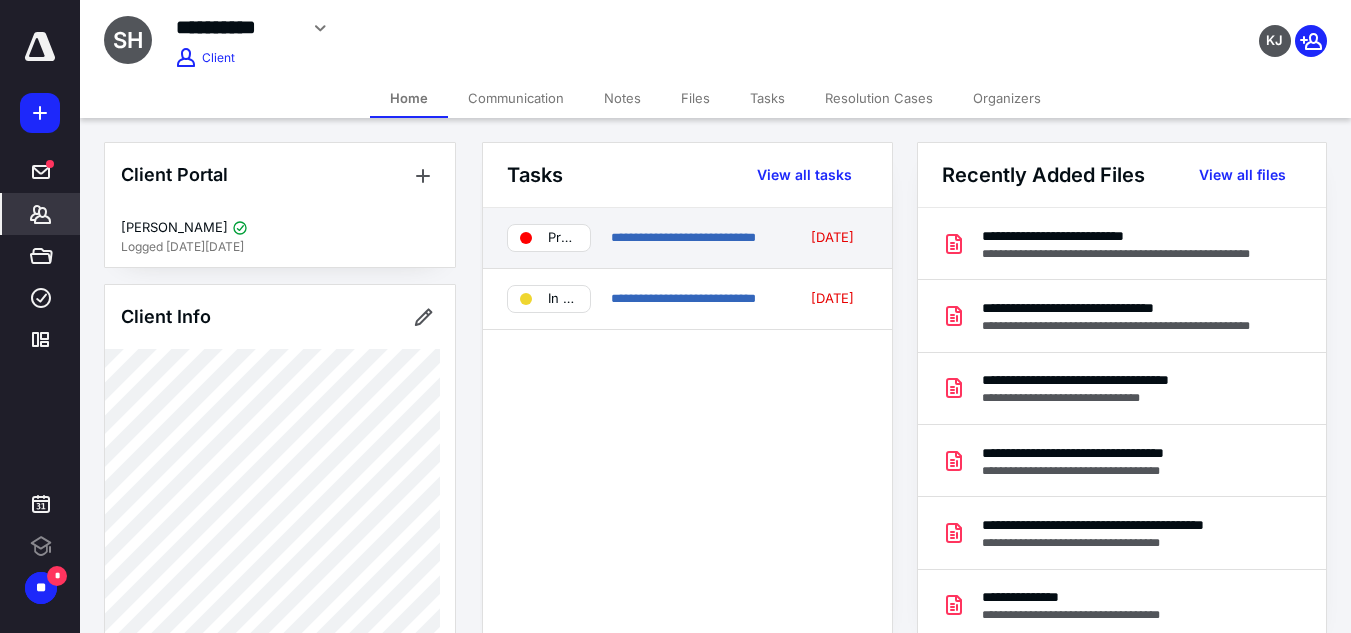 click on "**********" at bounding box center [694, 238] 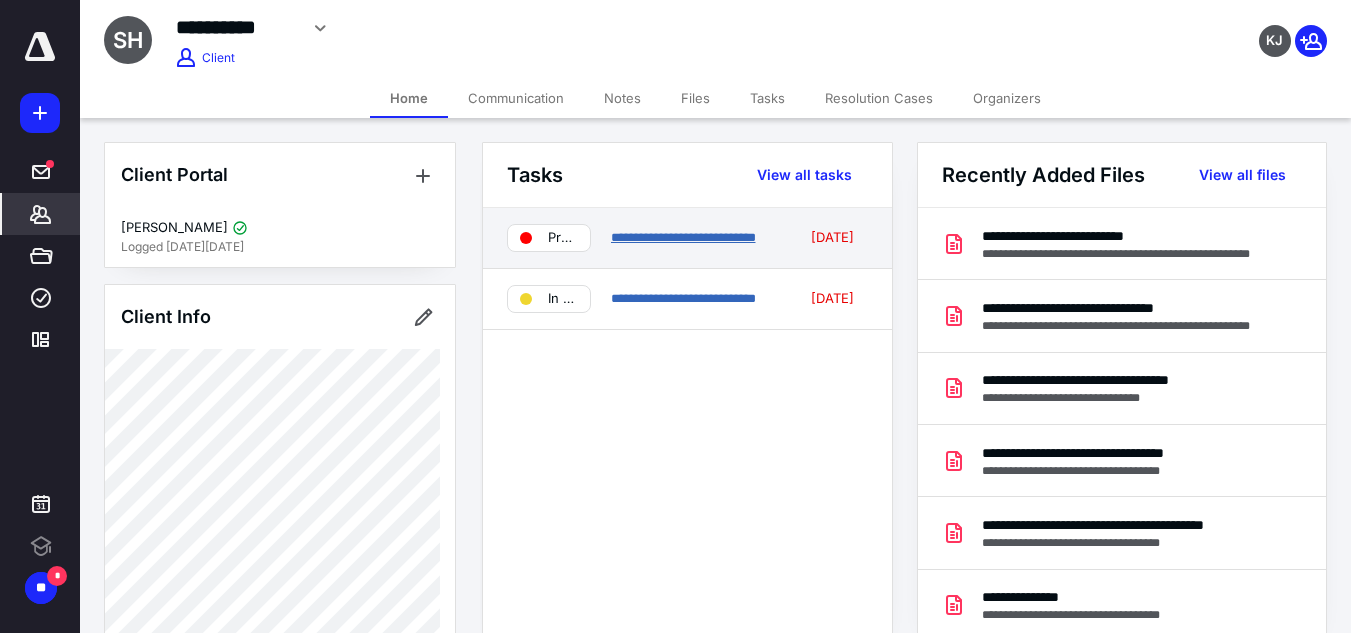 click on "**********" at bounding box center [683, 237] 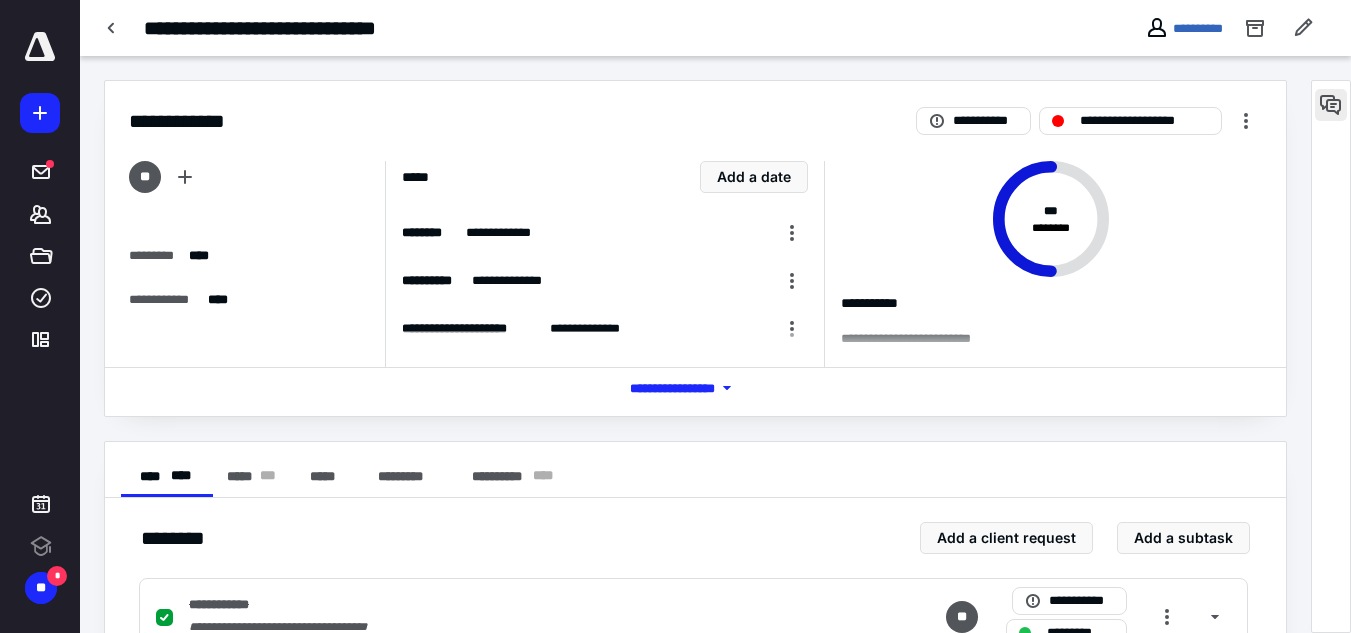 click at bounding box center [1331, 105] 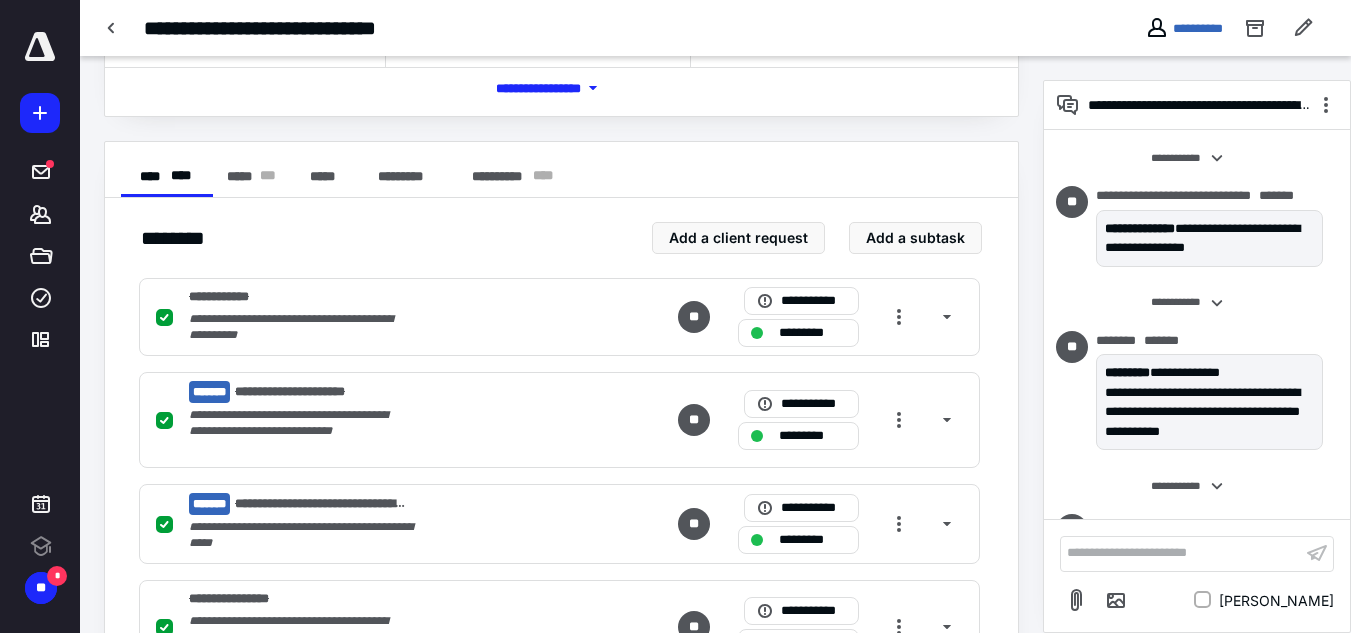 scroll, scrollTop: 522, scrollLeft: 0, axis: vertical 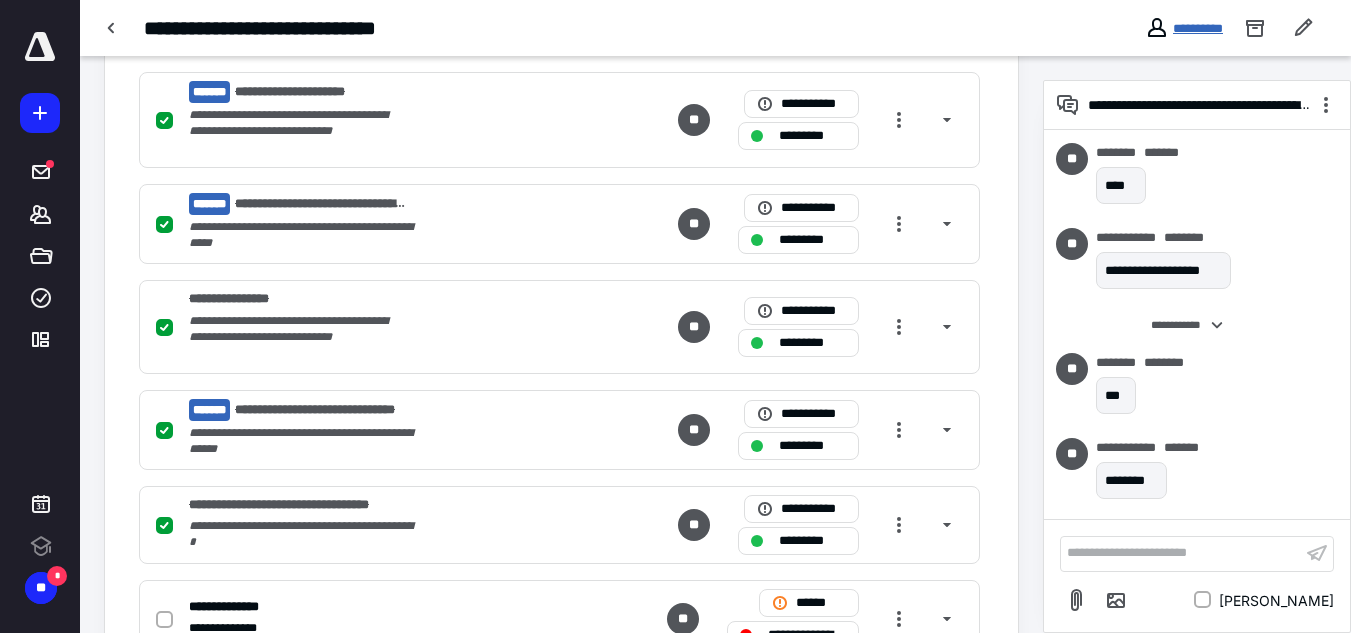 click on "**********" at bounding box center (1198, 28) 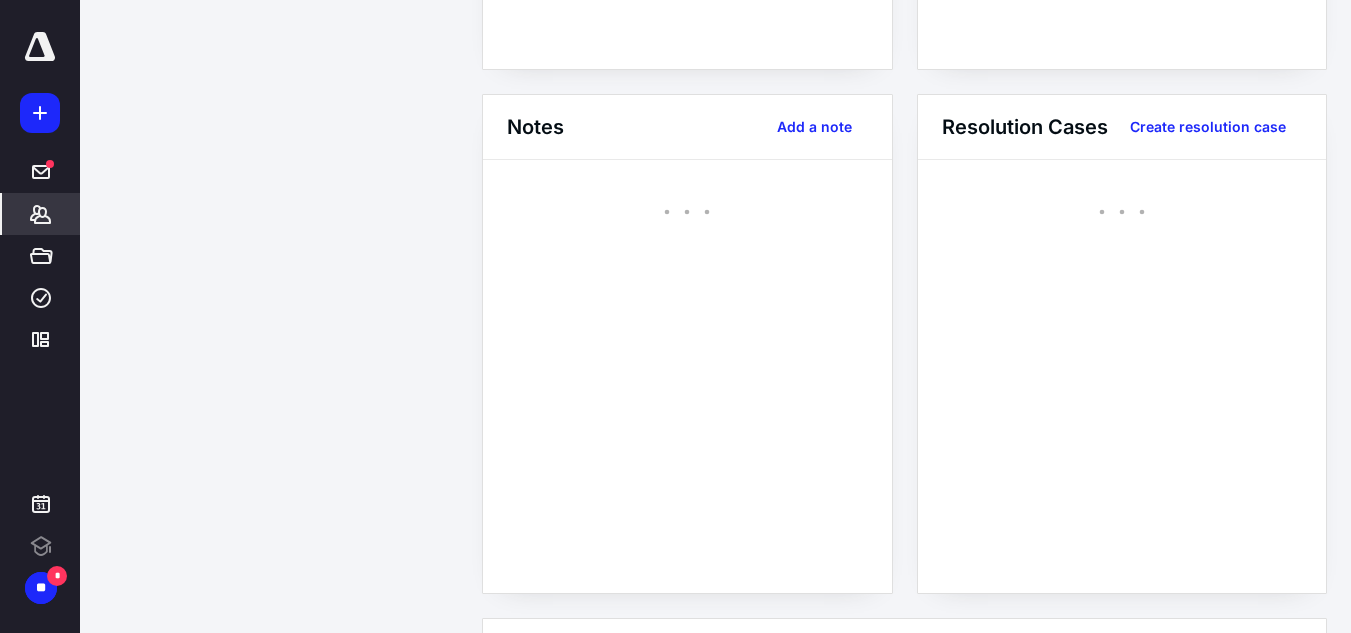 scroll, scrollTop: 0, scrollLeft: 0, axis: both 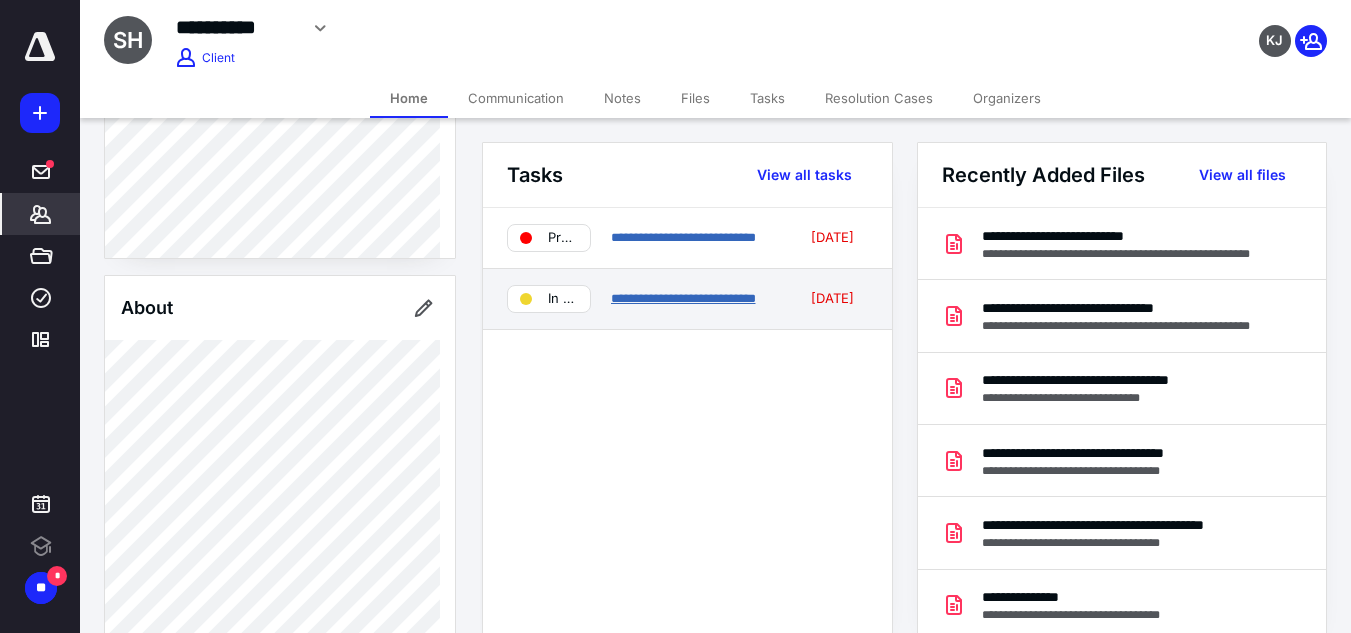click on "**********" at bounding box center (683, 298) 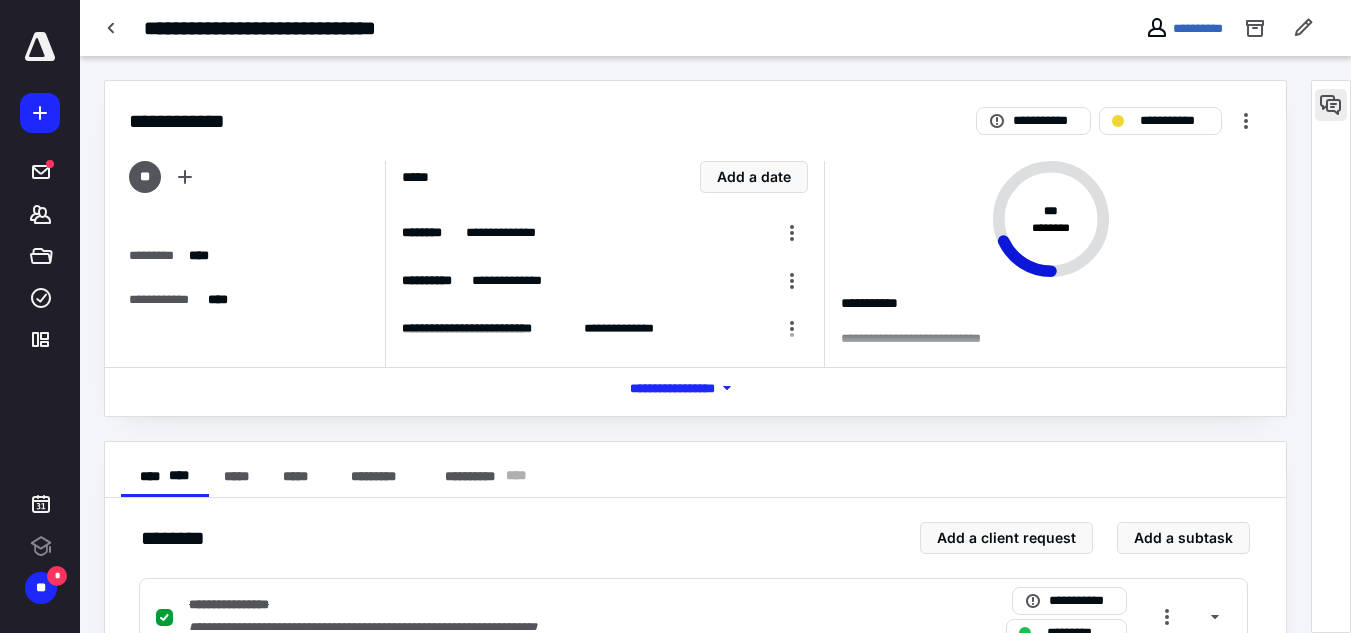 click at bounding box center (1331, 105) 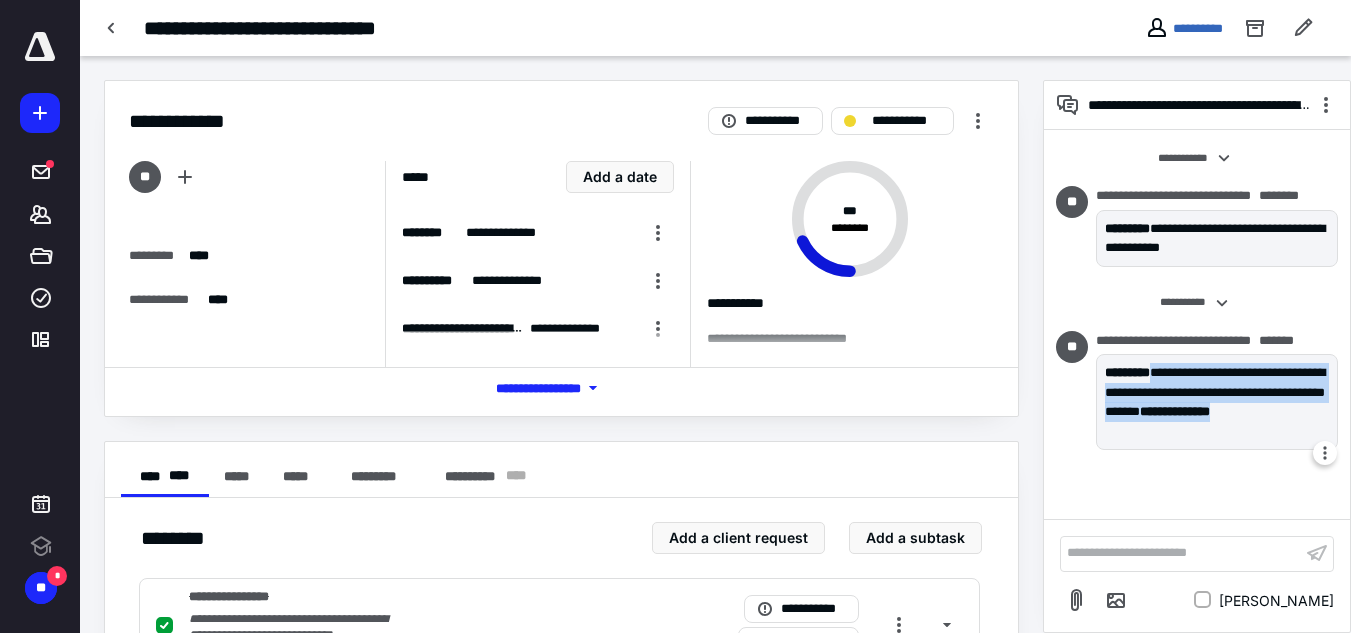 drag, startPoint x: 1182, startPoint y: 410, endPoint x: 1246, endPoint y: 470, distance: 87.72685 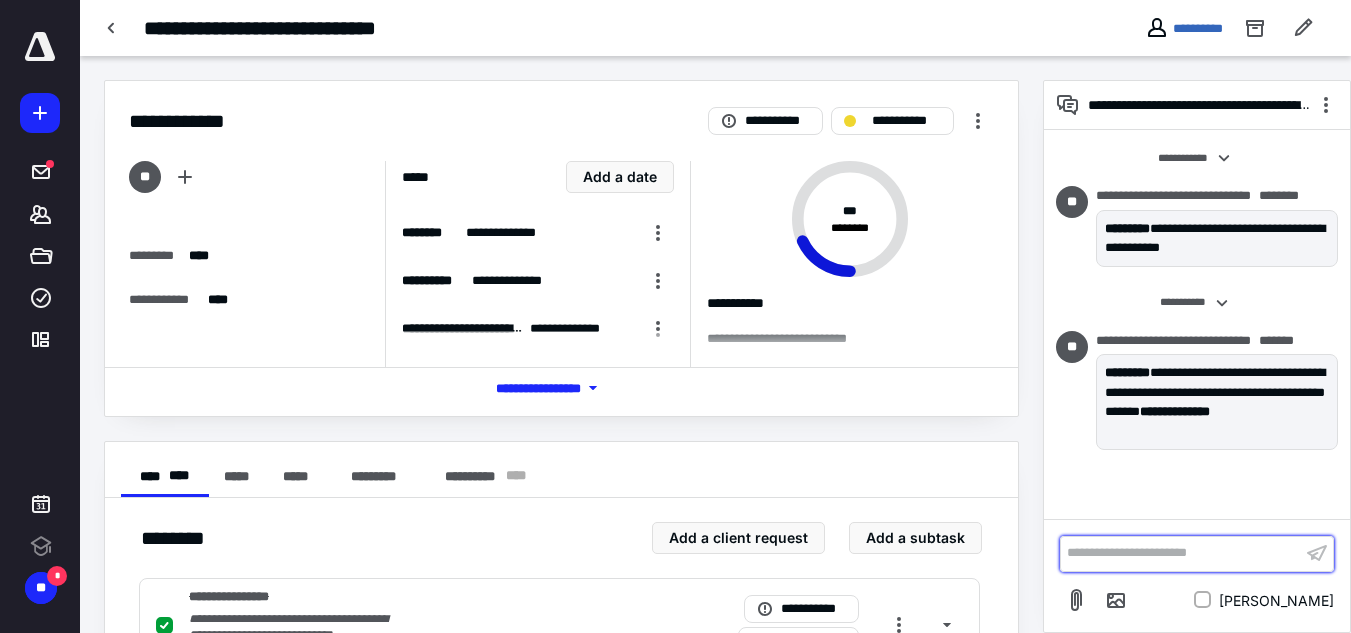 click on "**********" at bounding box center (1181, 553) 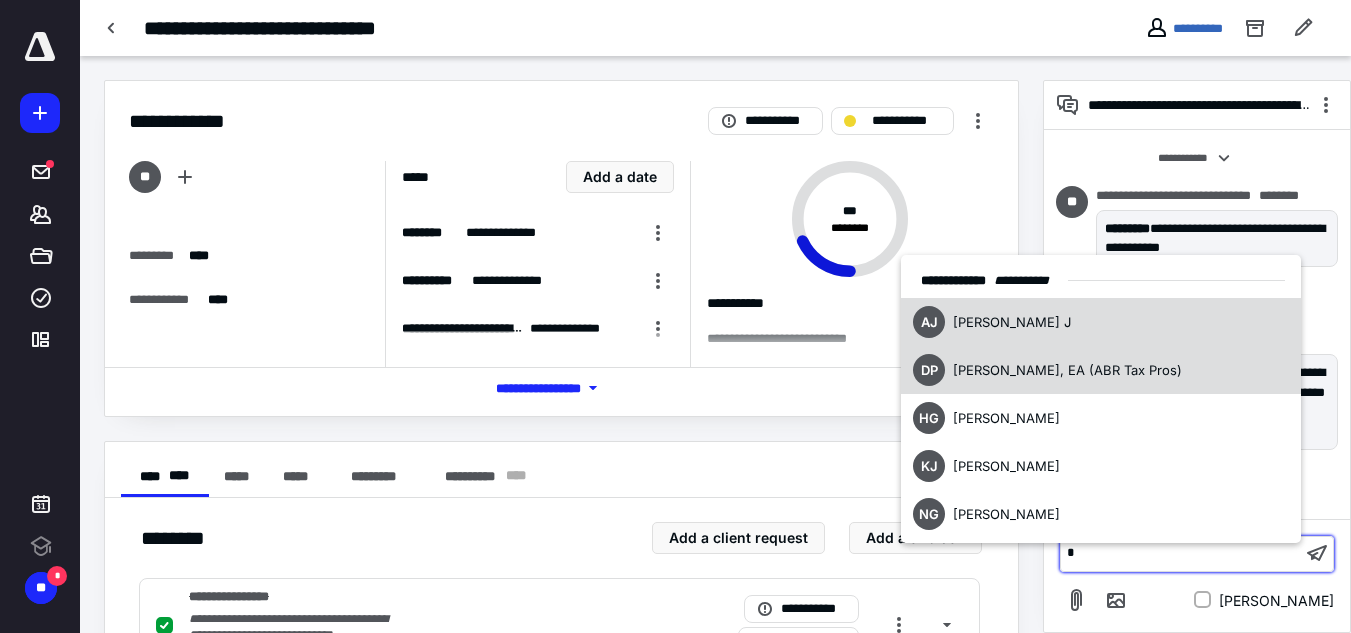 click on "[PERSON_NAME], EA (ABR Tax Pros)" at bounding box center (1067, 370) 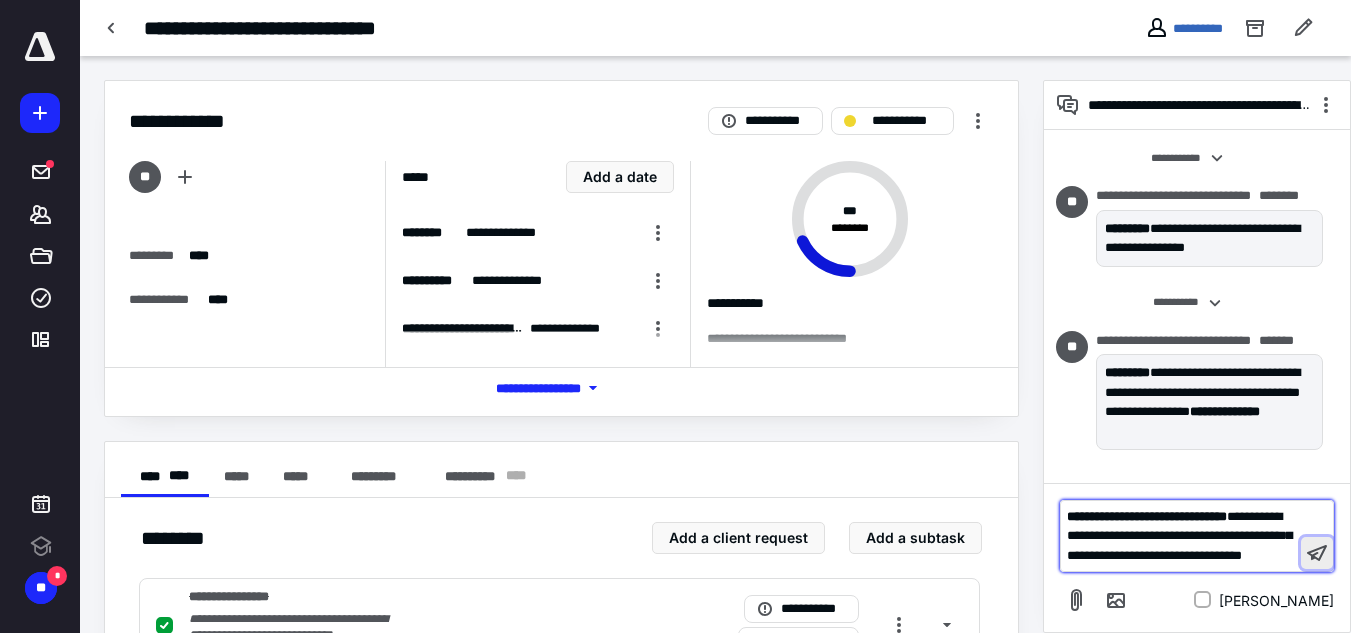 click at bounding box center (1317, 553) 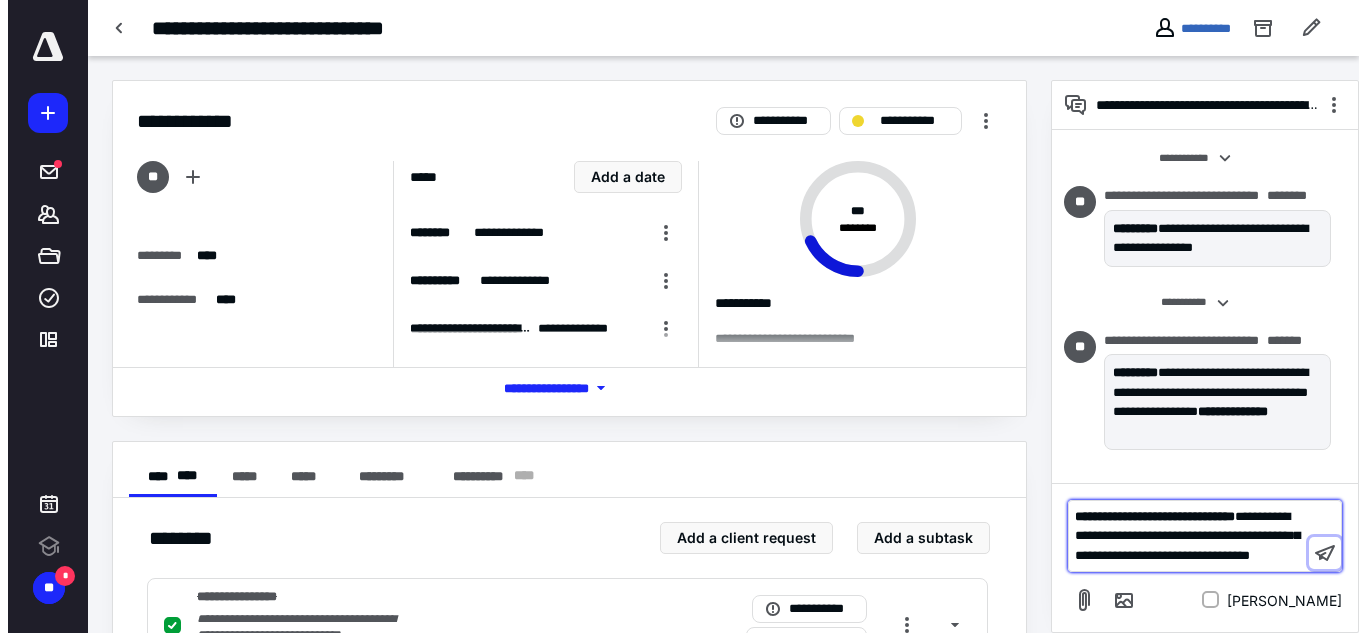 scroll, scrollTop: 193, scrollLeft: 0, axis: vertical 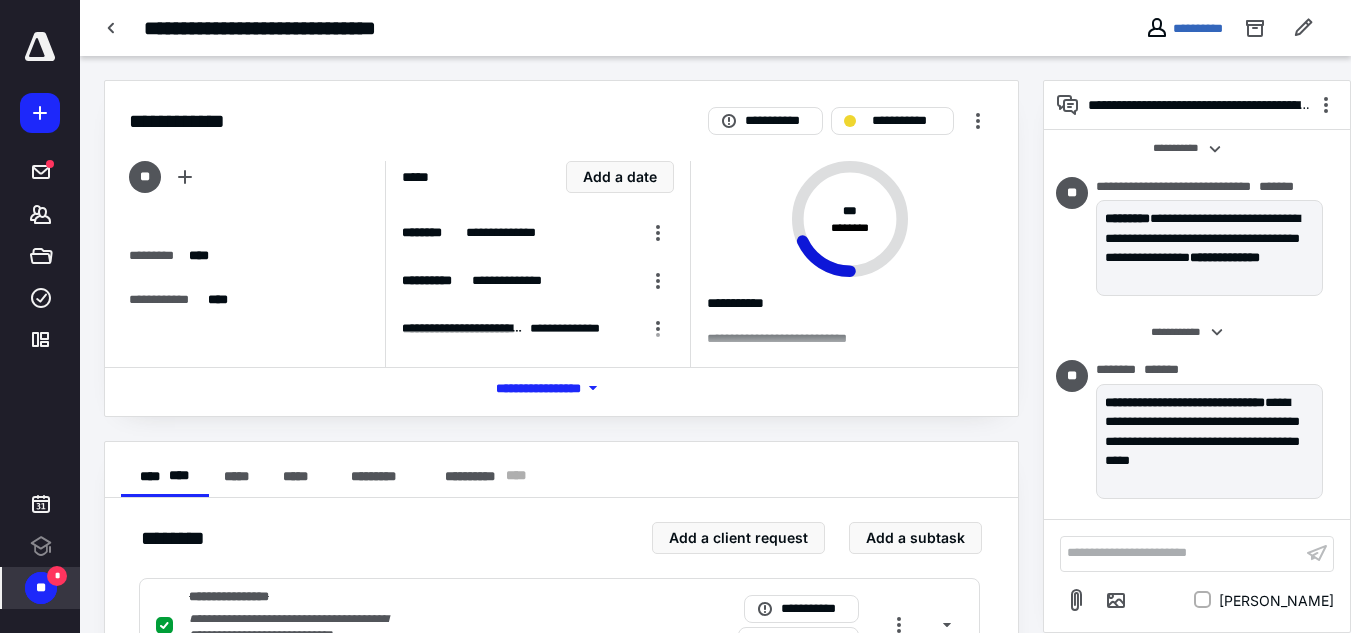 click on "**" at bounding box center (41, 588) 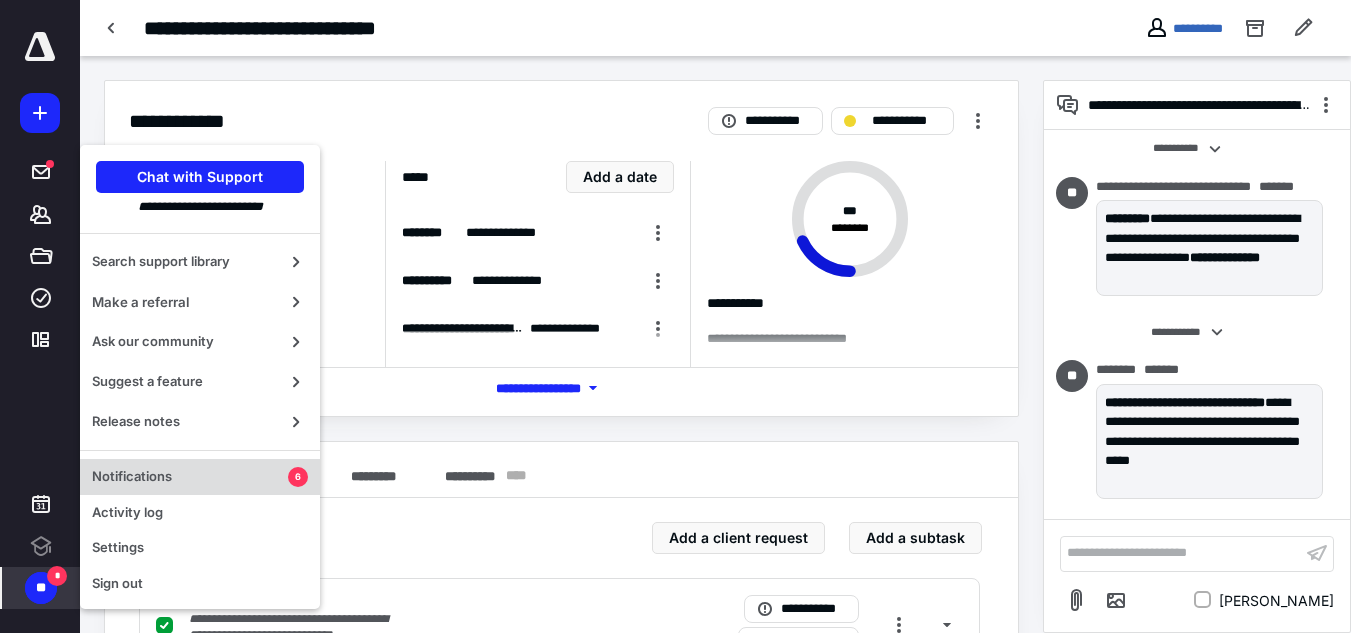 click on "Notifications" at bounding box center [190, 477] 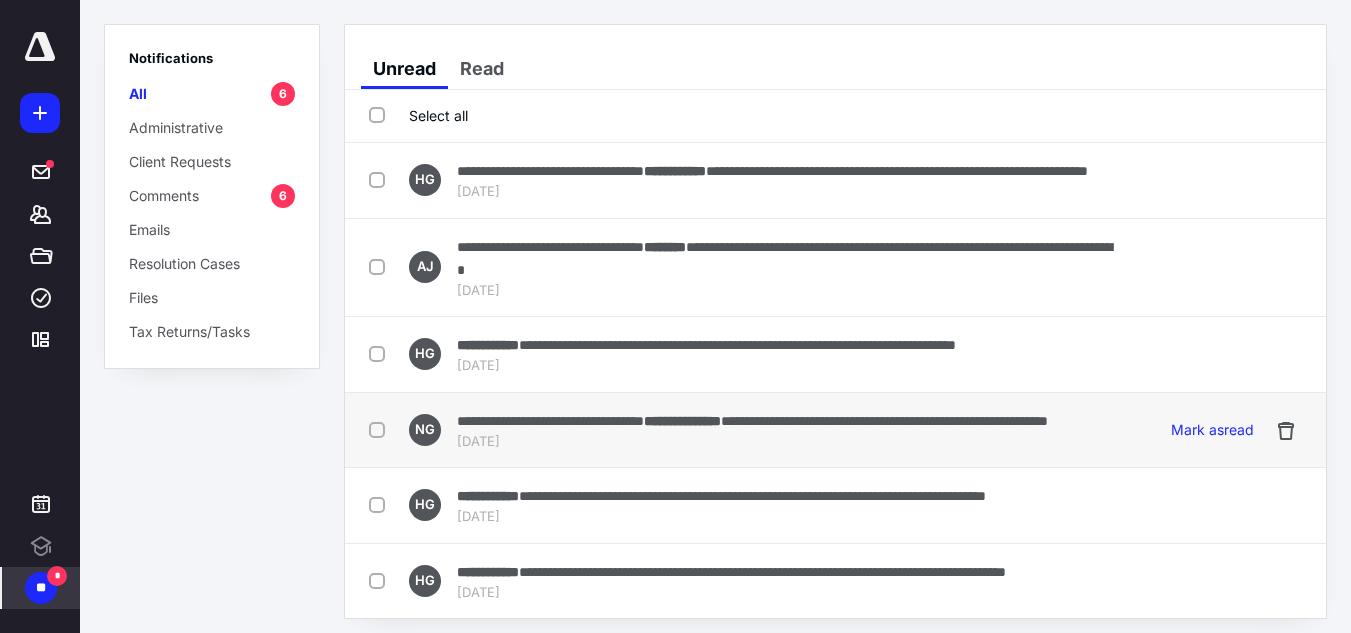 click on "[DATE]" at bounding box center [752, 442] 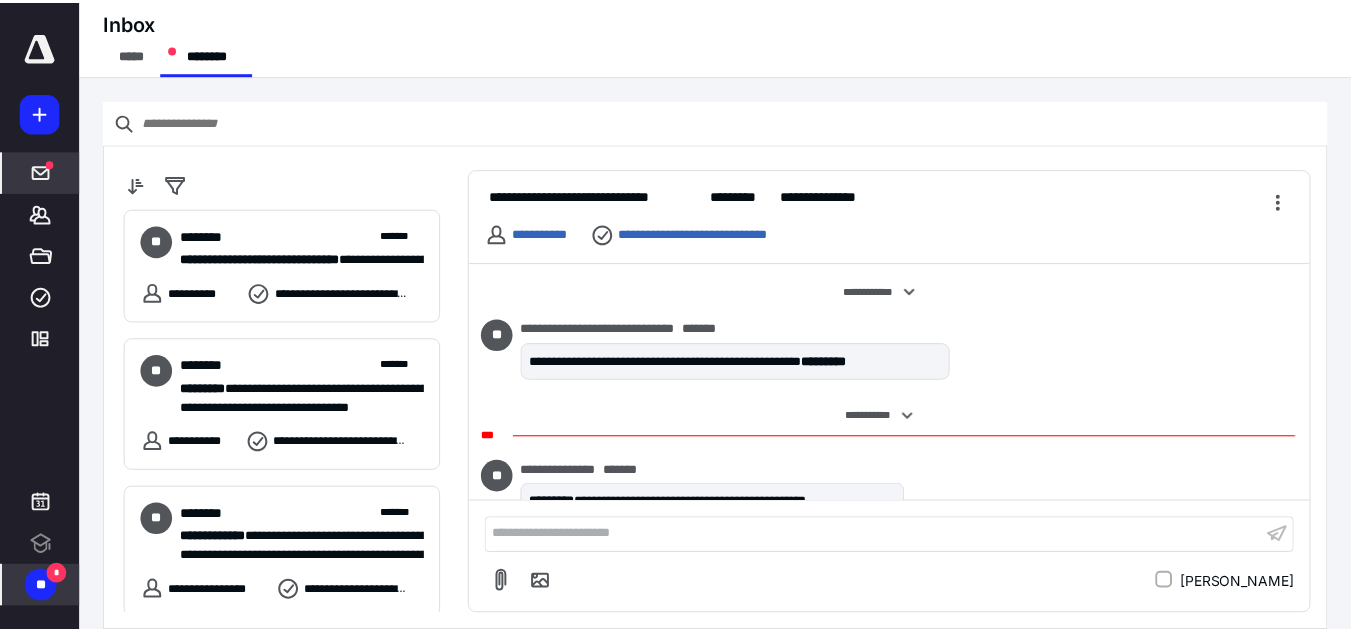 scroll, scrollTop: 41, scrollLeft: 0, axis: vertical 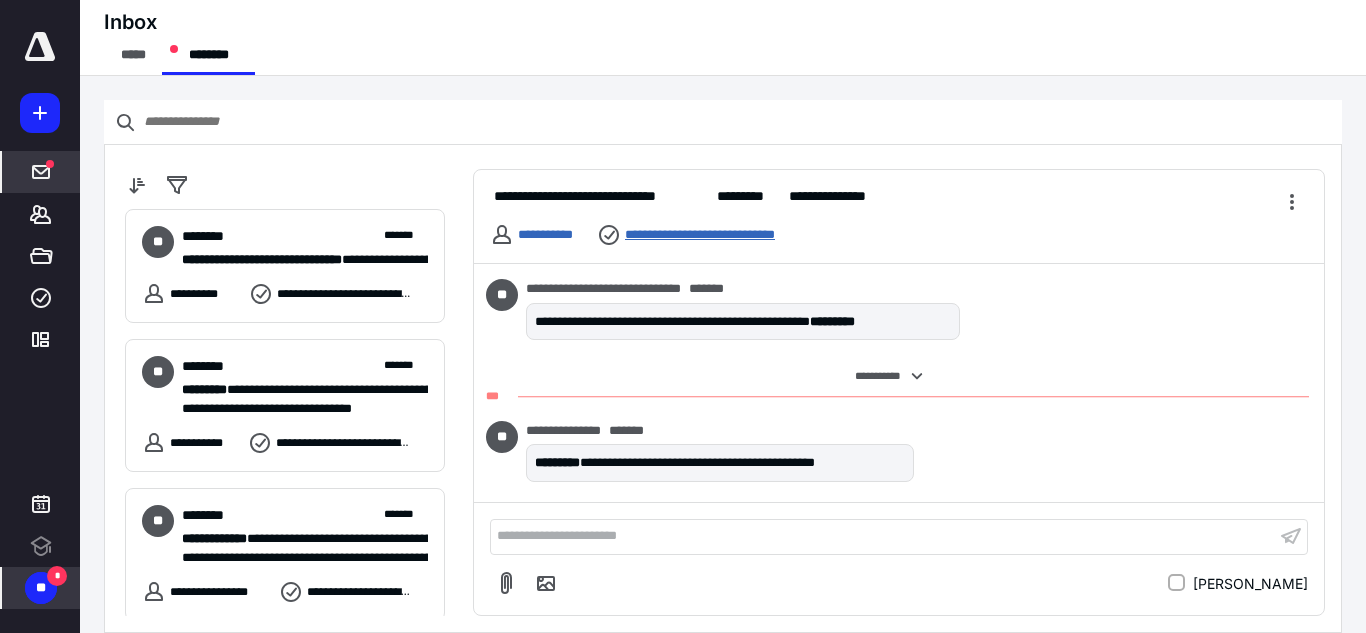 click on "**********" at bounding box center [722, 235] 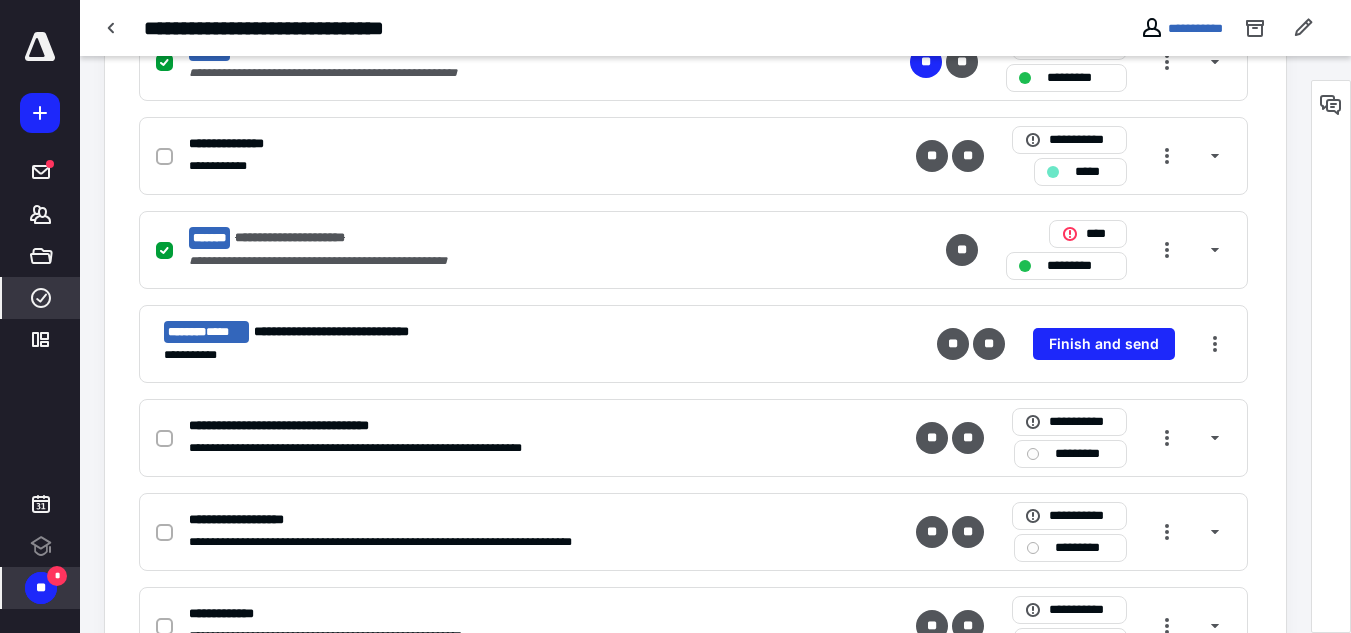 scroll, scrollTop: 1100, scrollLeft: 0, axis: vertical 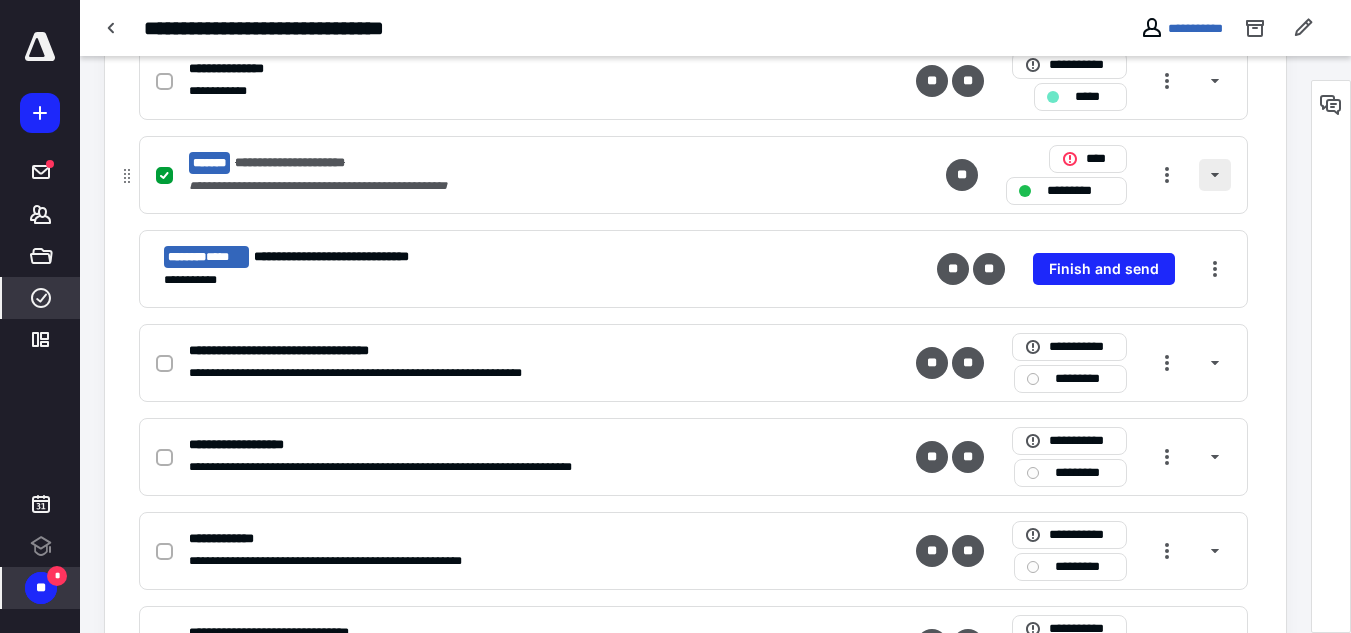 click at bounding box center [1215, 175] 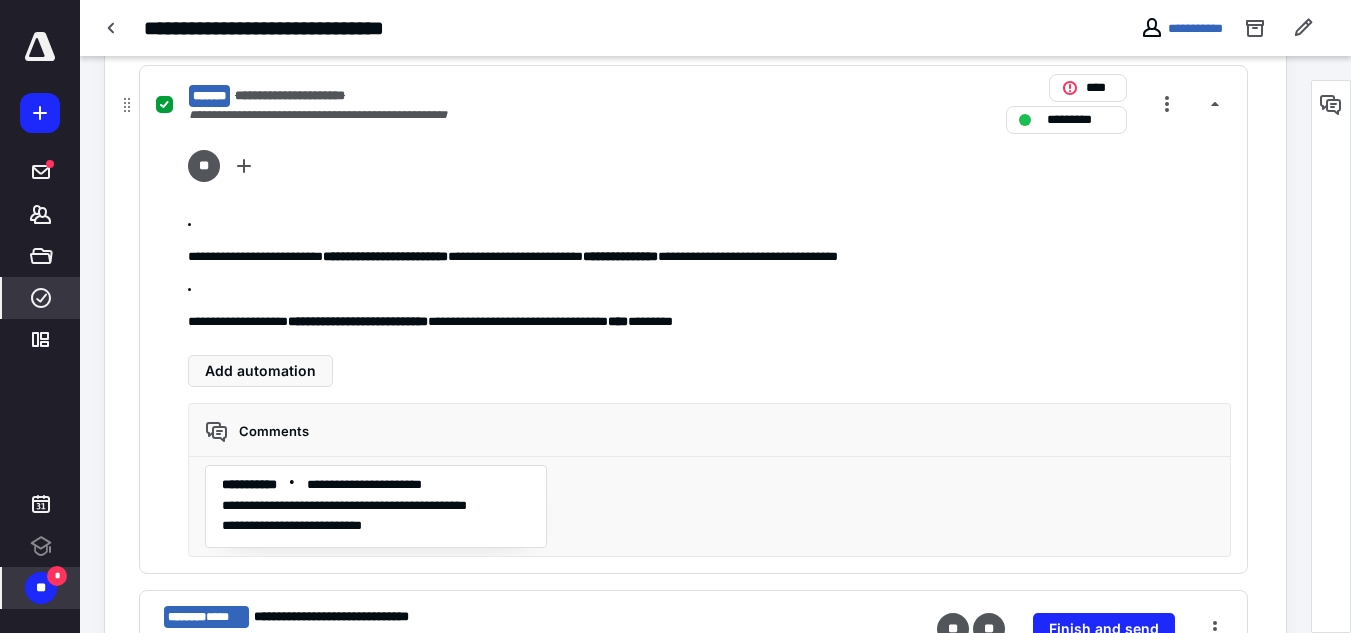 scroll, scrollTop: 1100, scrollLeft: 0, axis: vertical 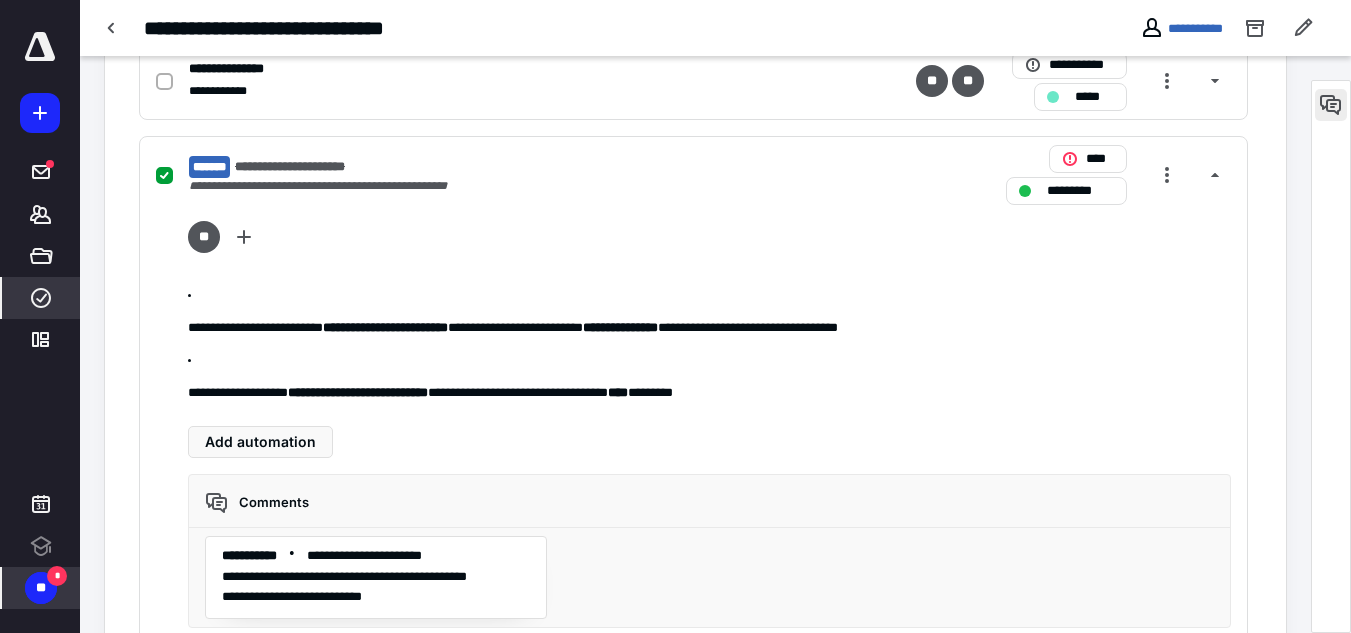 click at bounding box center [1331, 105] 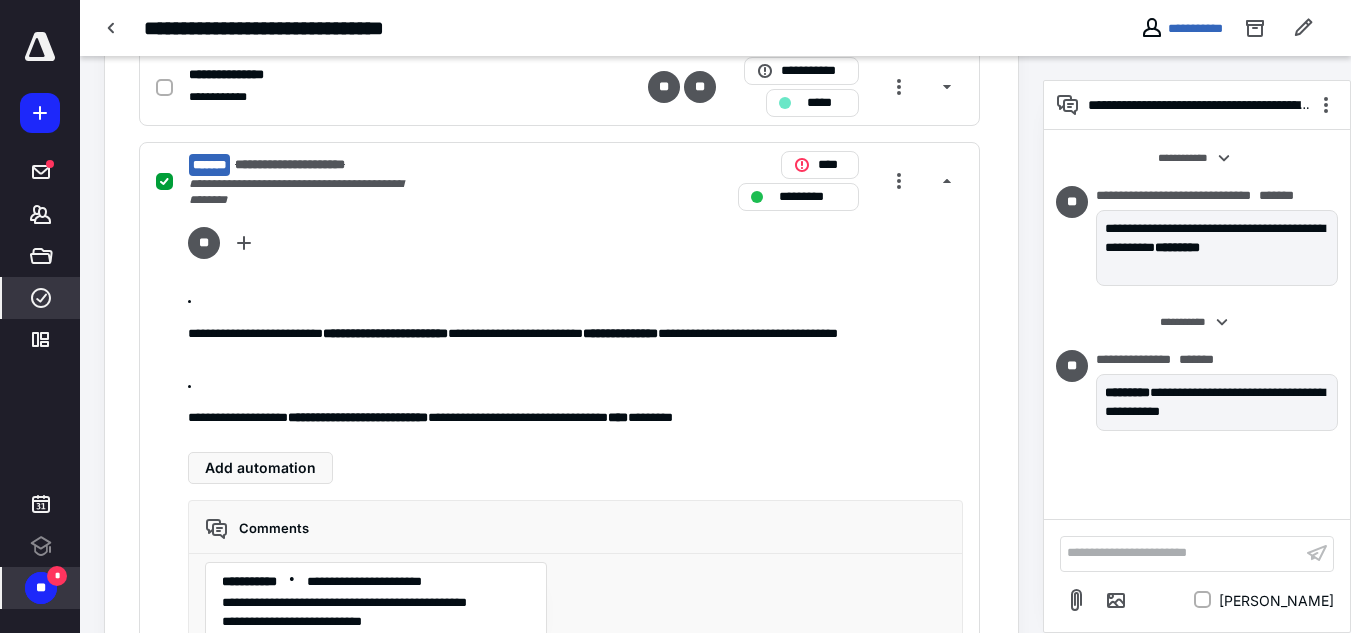 click on "**********" at bounding box center (1181, 553) 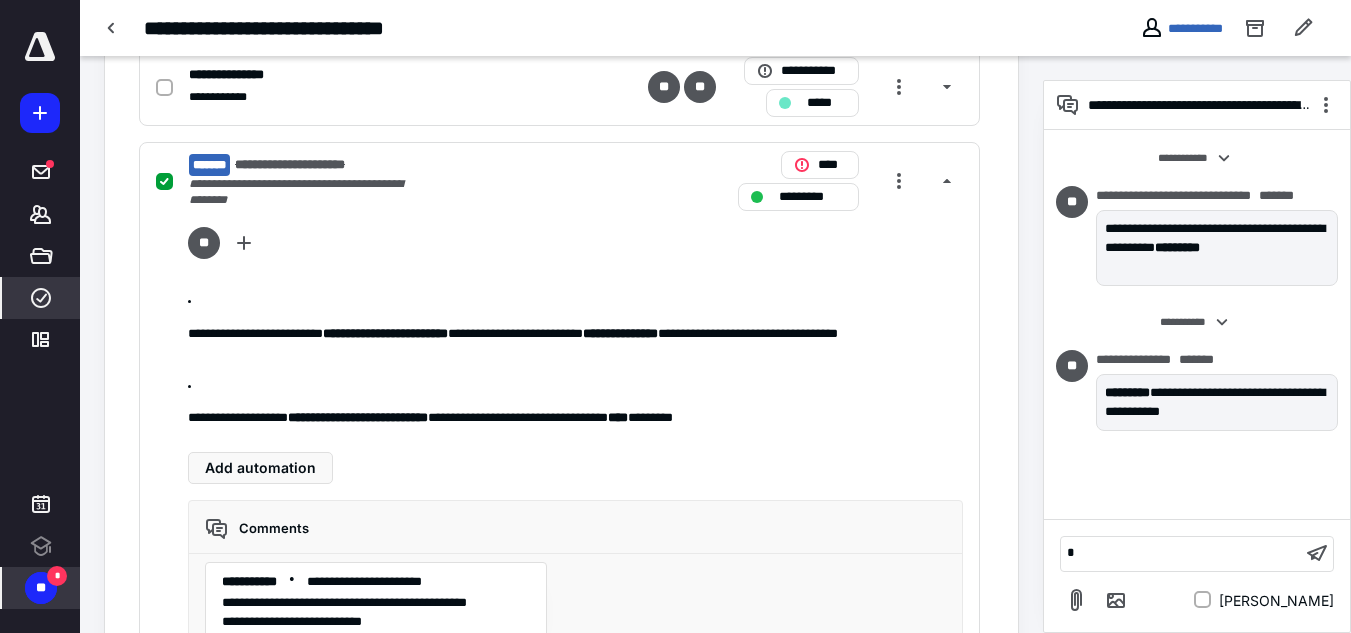 scroll, scrollTop: 44, scrollLeft: 0, axis: vertical 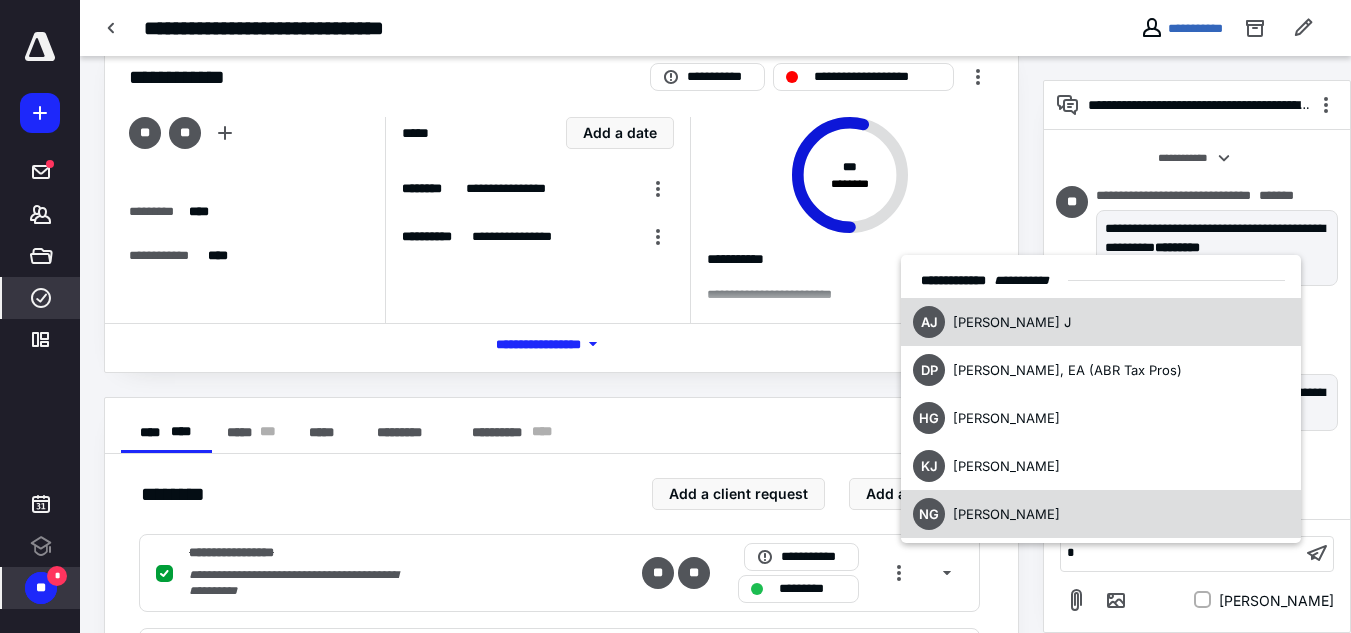 click on "[PERSON_NAME]" at bounding box center (986, 514) 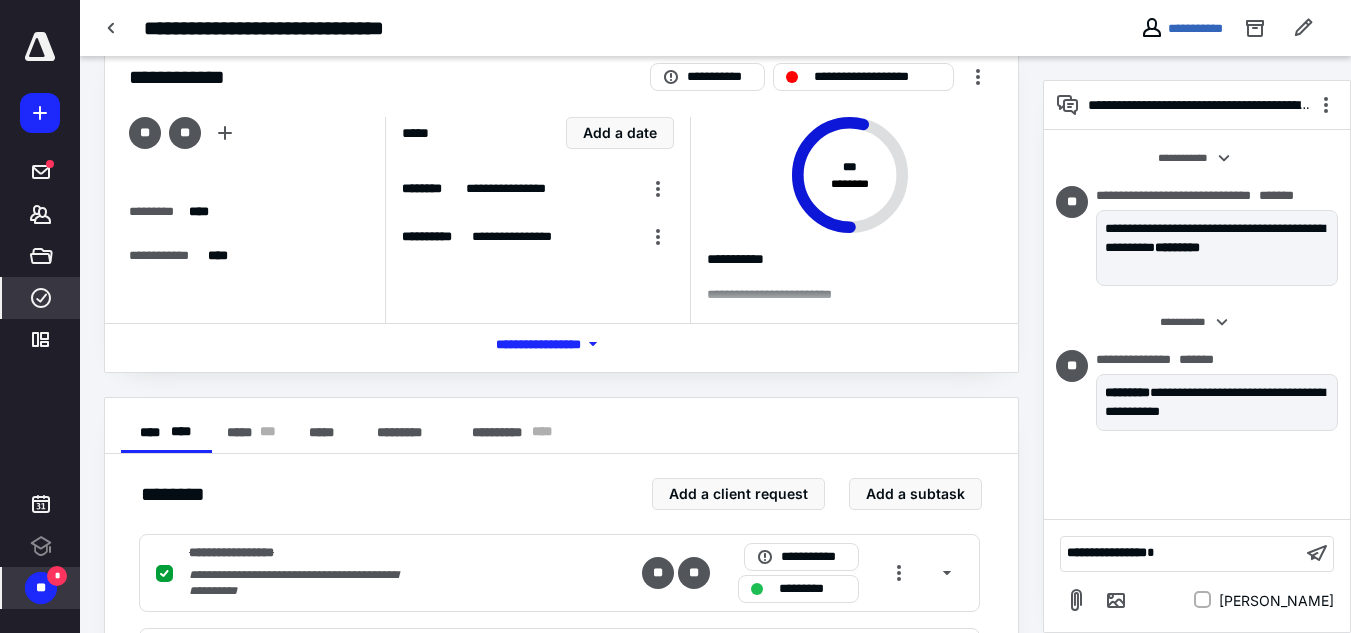 type 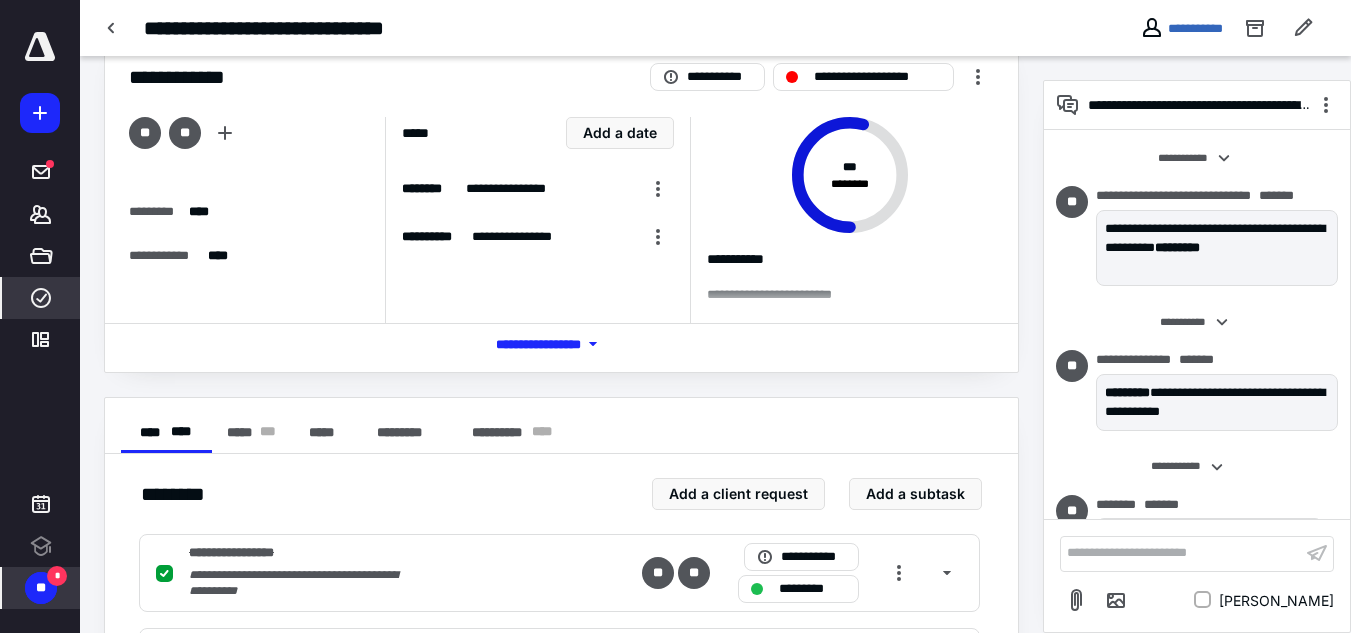 scroll, scrollTop: 135, scrollLeft: 0, axis: vertical 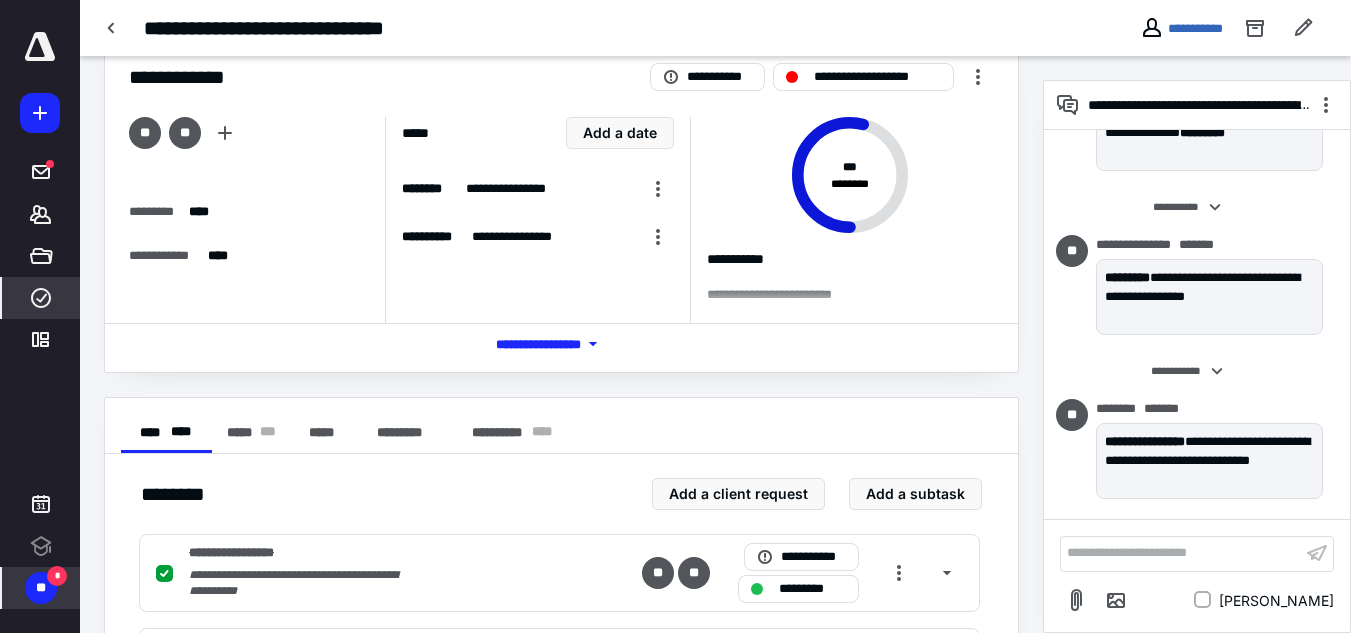 click on "**" at bounding box center [41, 588] 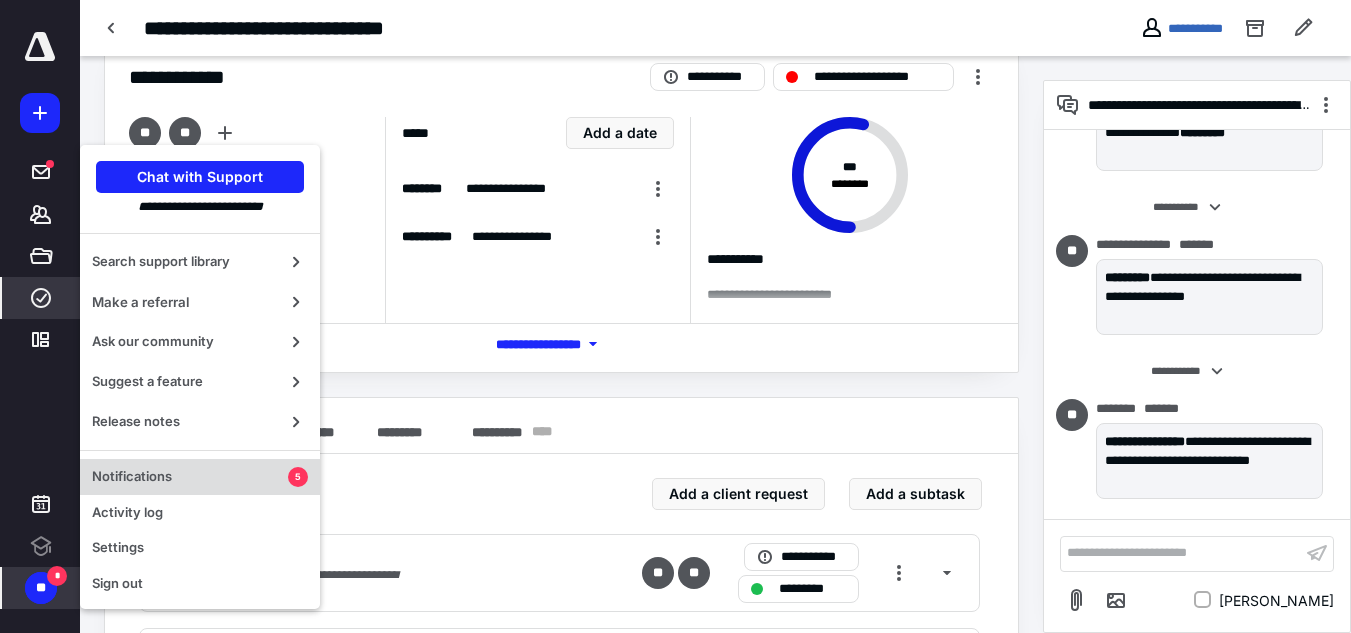click on "Notifications" at bounding box center [190, 477] 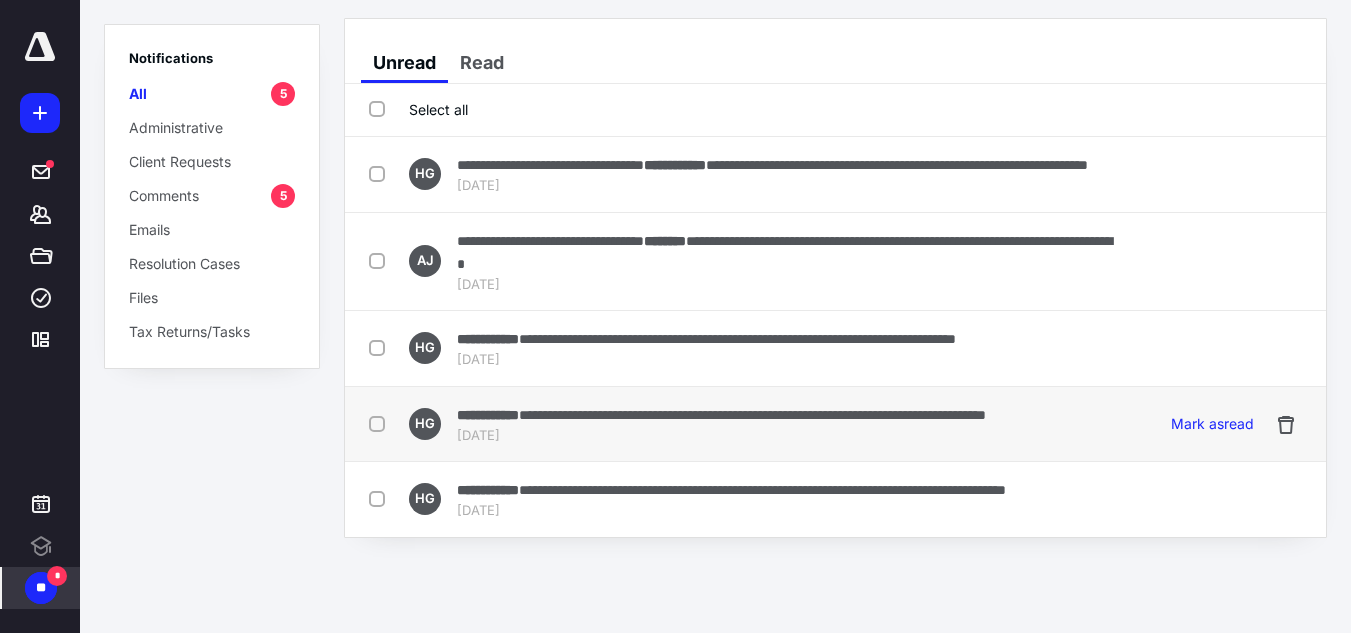scroll, scrollTop: 7, scrollLeft: 0, axis: vertical 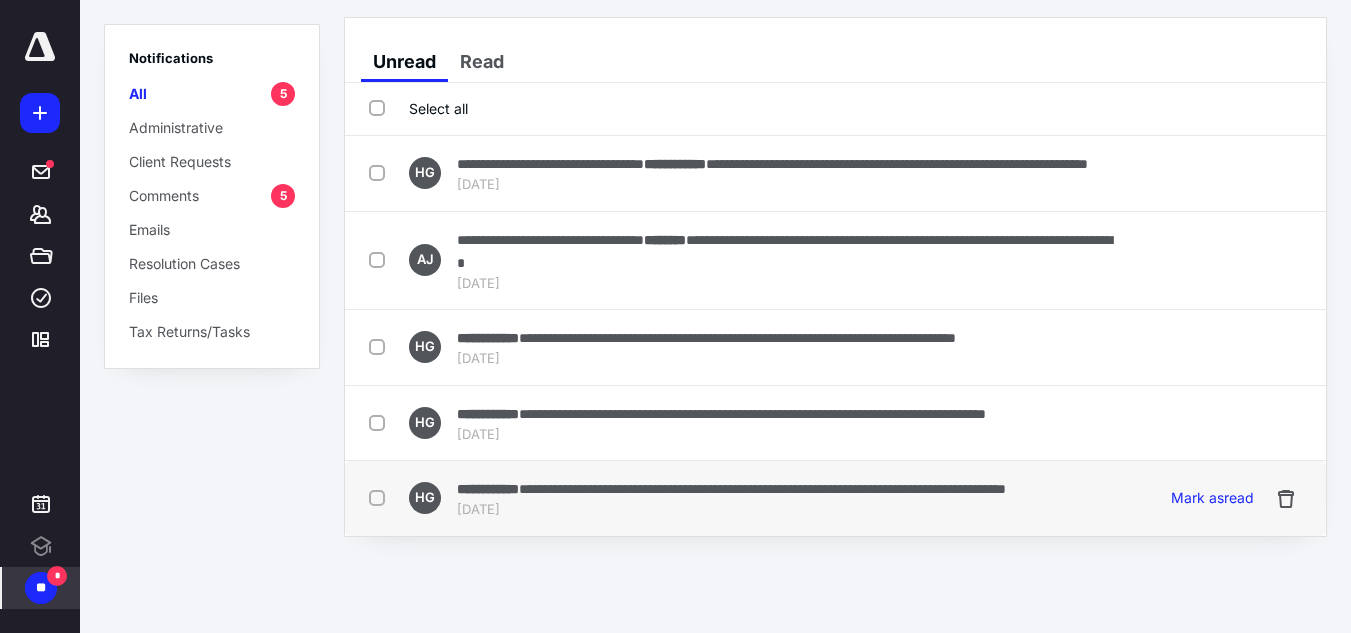 click on "**********" at bounding box center (835, 498) 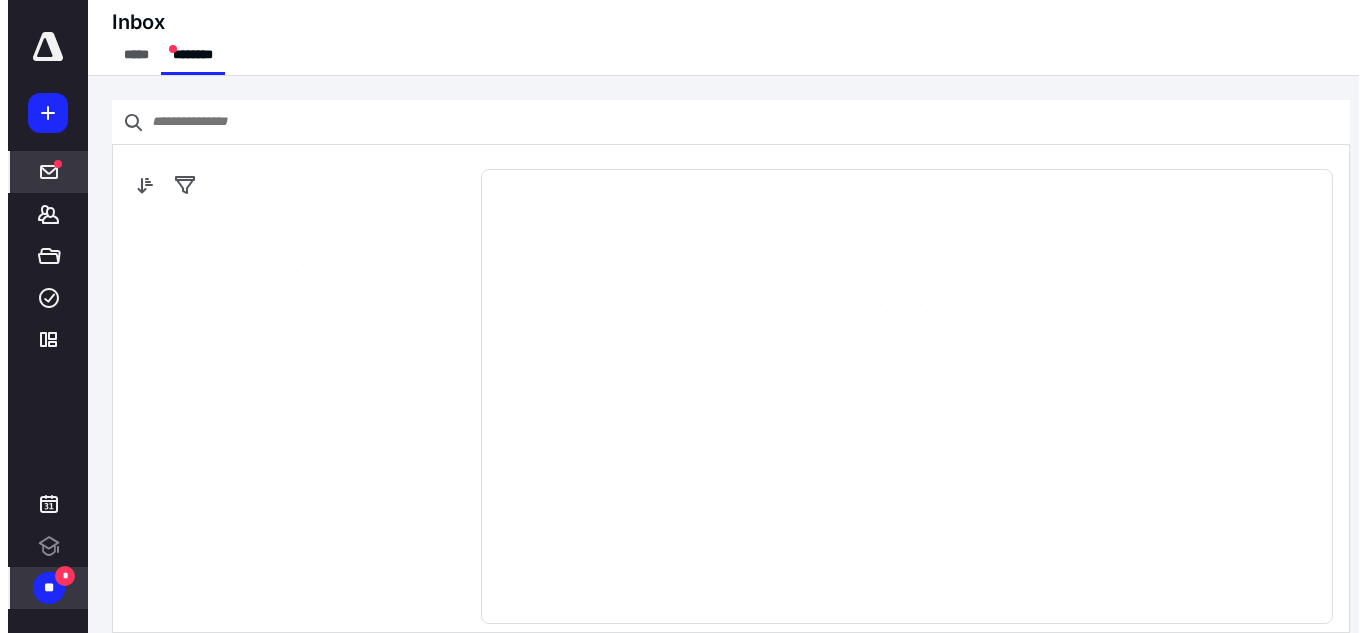 scroll, scrollTop: 0, scrollLeft: 0, axis: both 